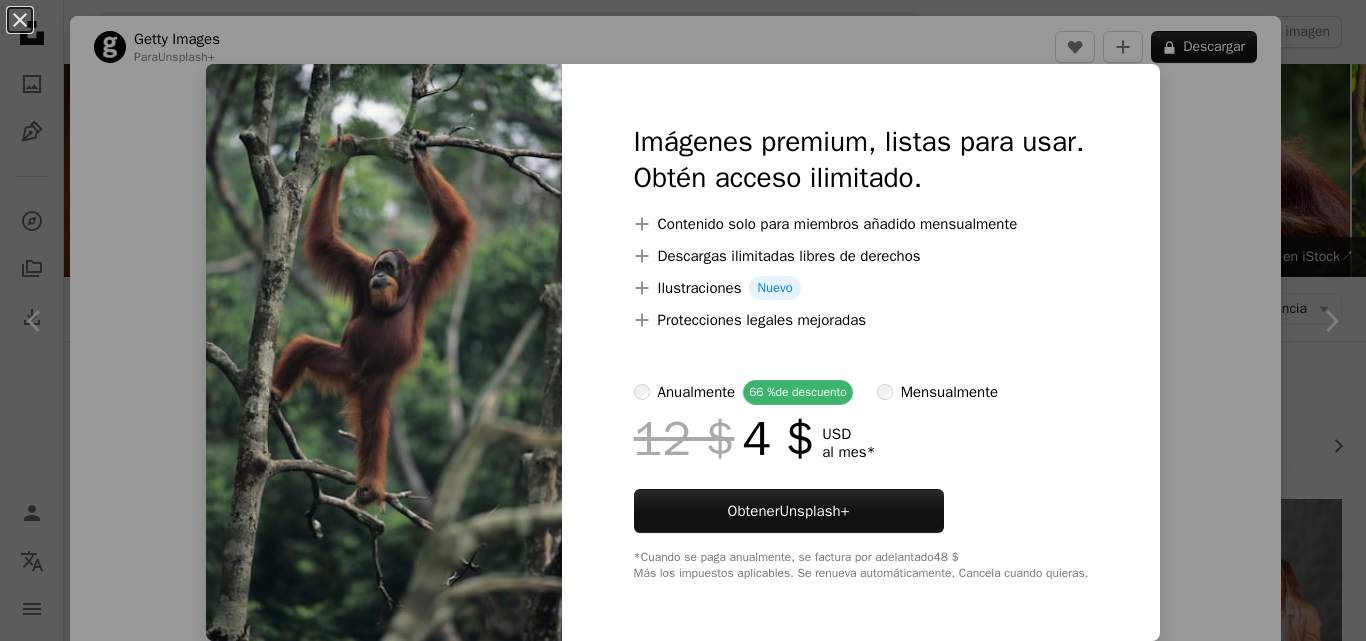 scroll, scrollTop: 1500, scrollLeft: 0, axis: vertical 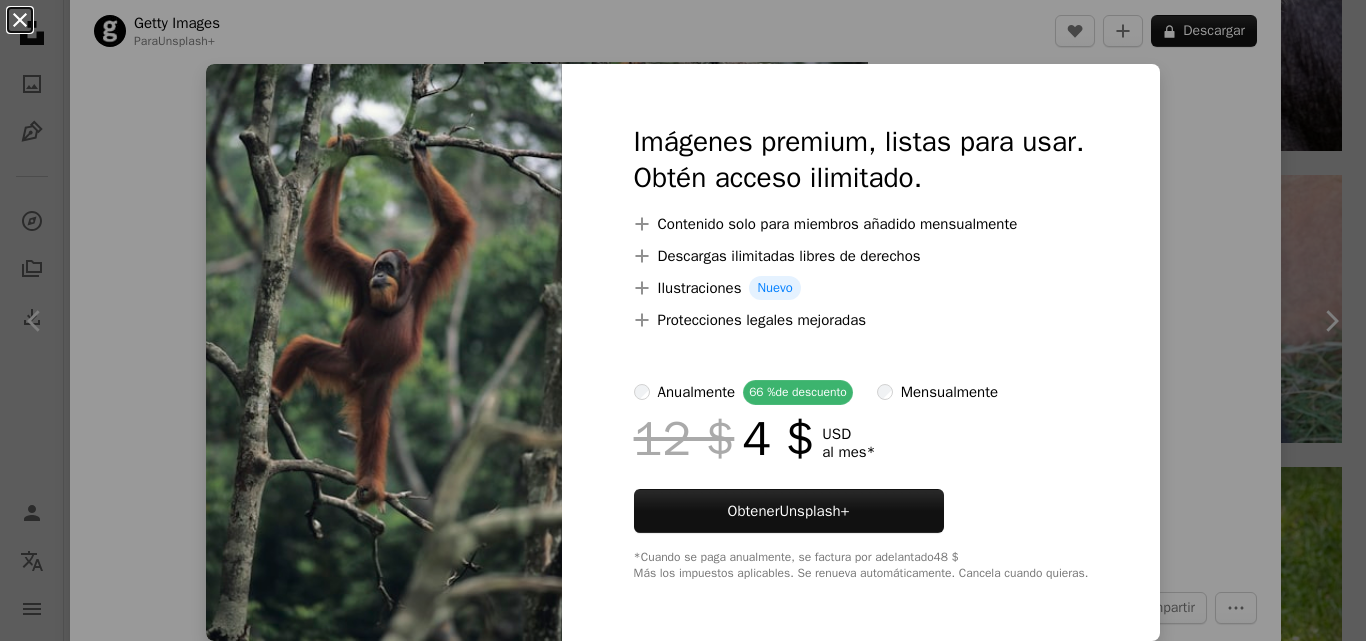 click on "An X shape" at bounding box center [20, 20] 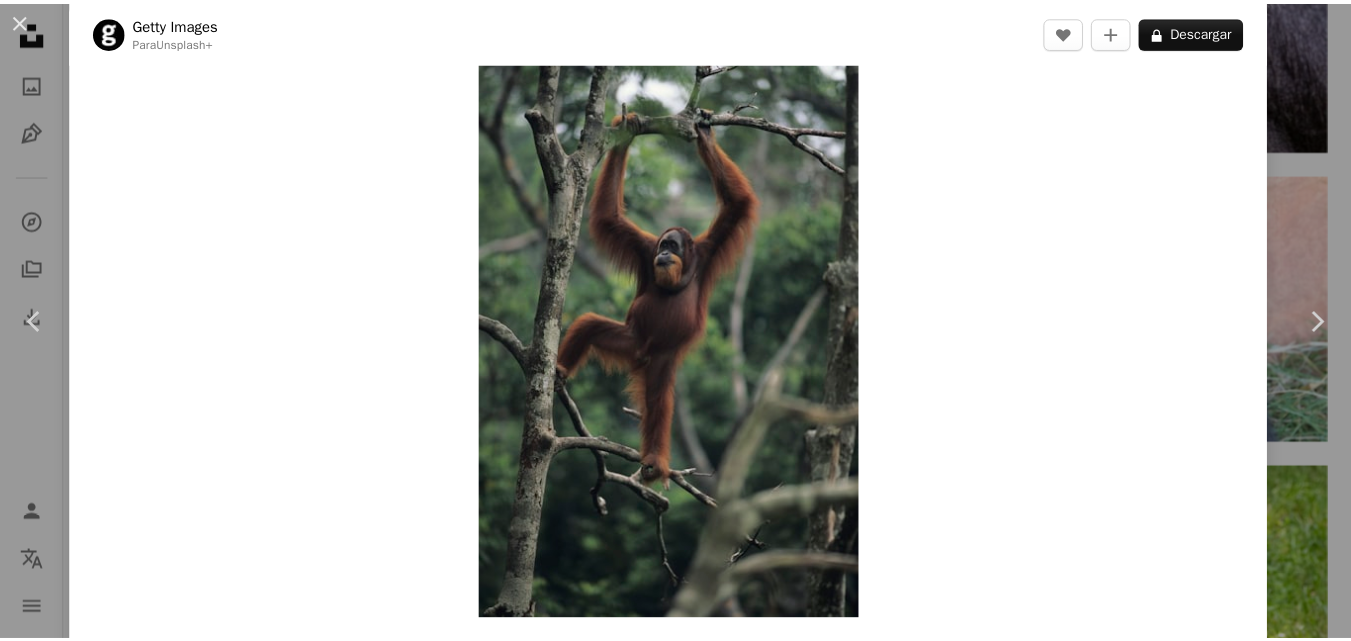 scroll, scrollTop: 0, scrollLeft: 0, axis: both 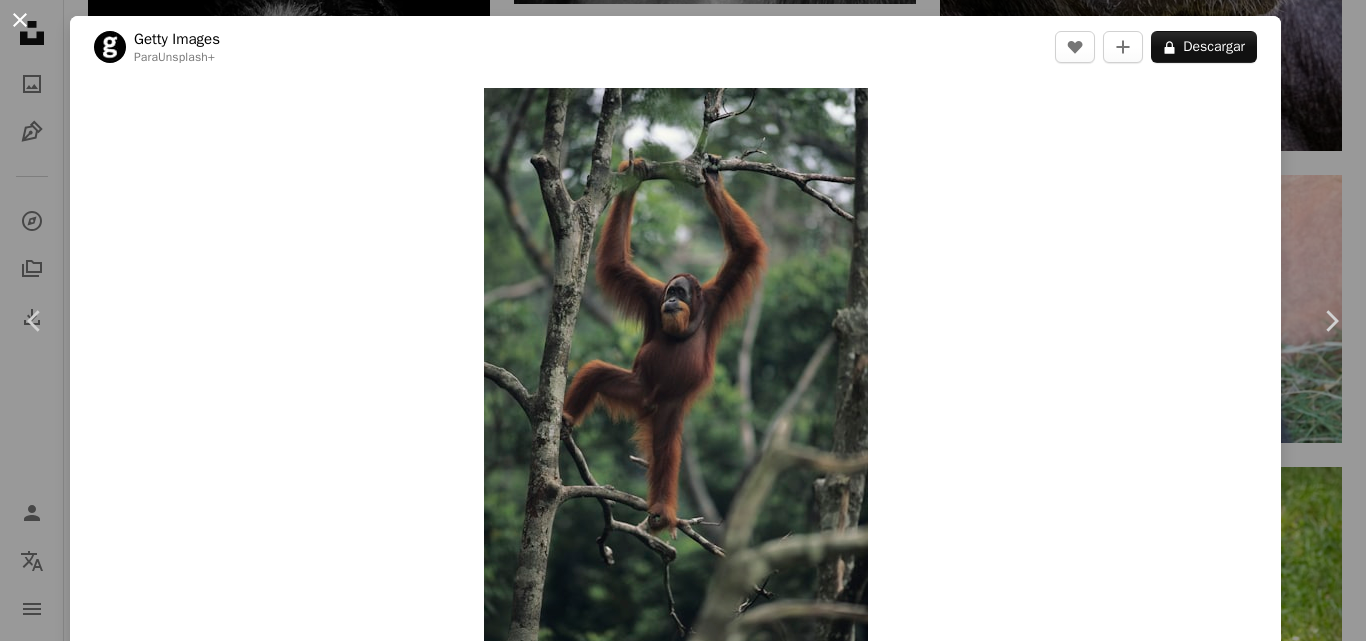 click on "An X shape" at bounding box center (20, 20) 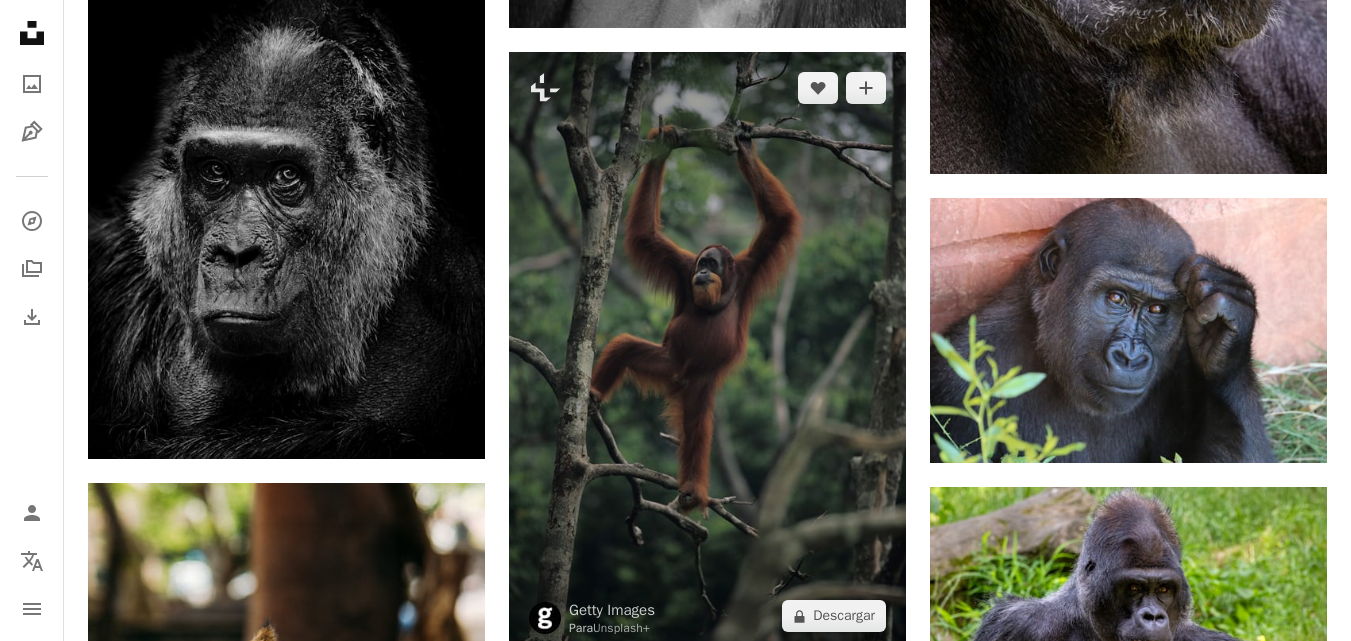 scroll, scrollTop: 1500, scrollLeft: 0, axis: vertical 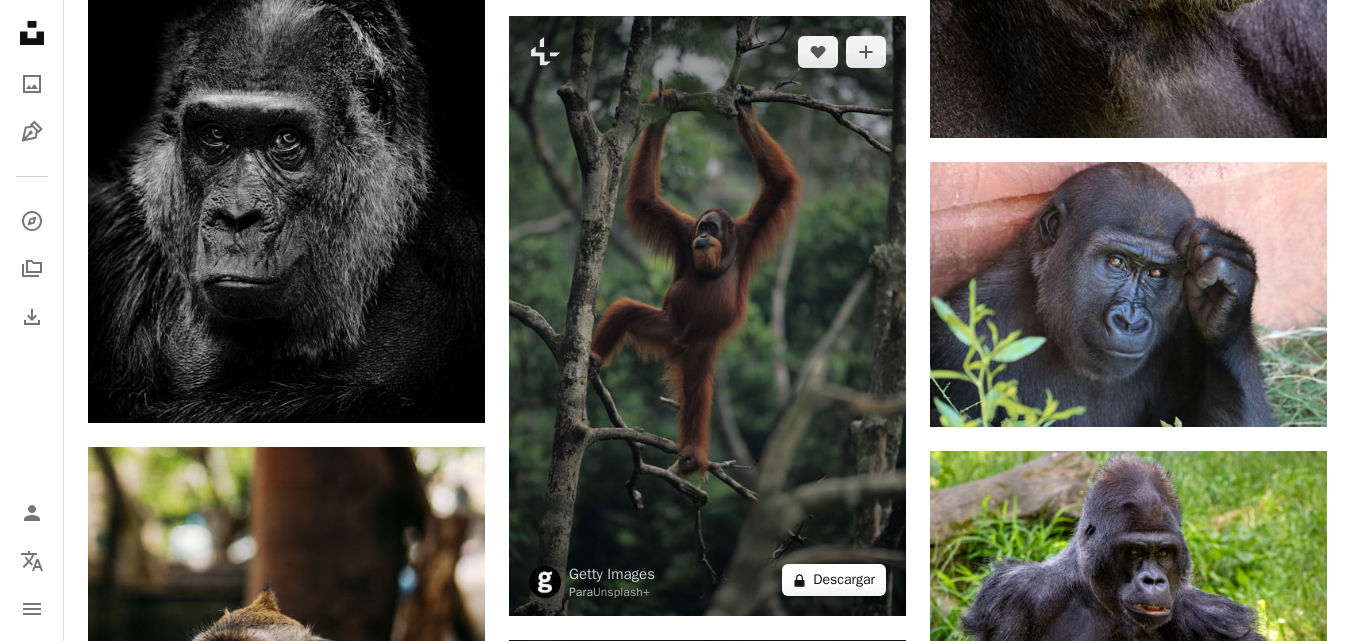 click on "A lock Descargar" at bounding box center [834, 580] 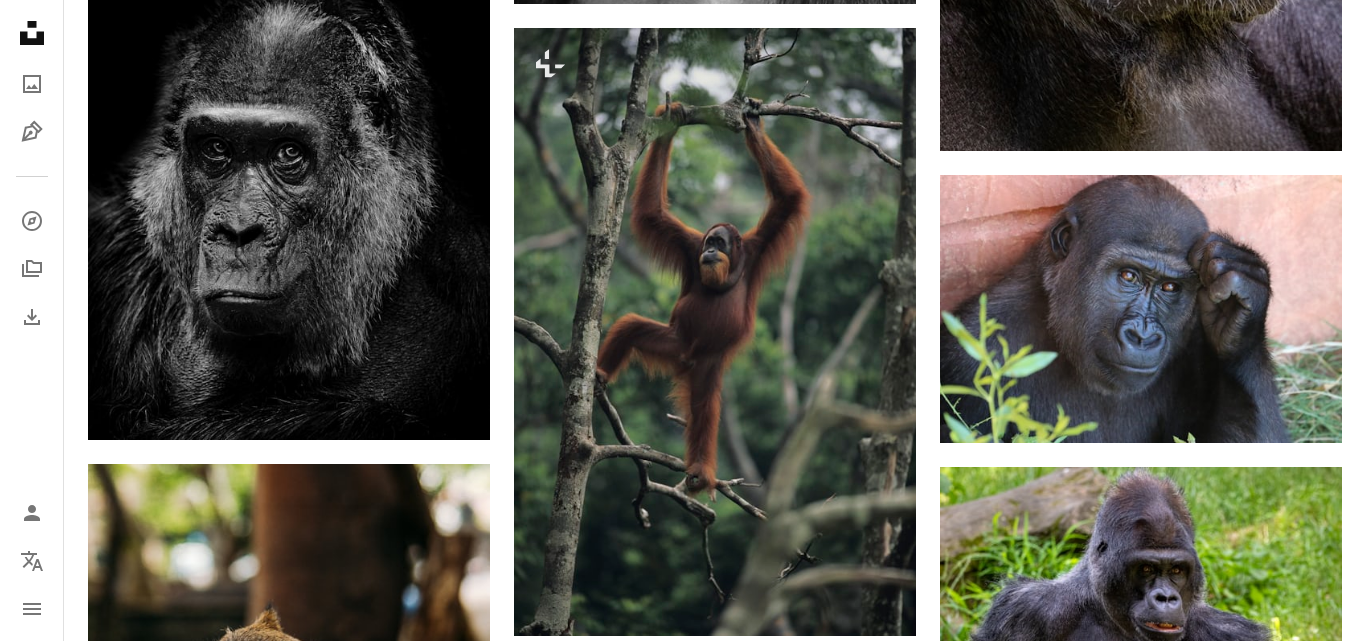 click at bounding box center (384, 4407) 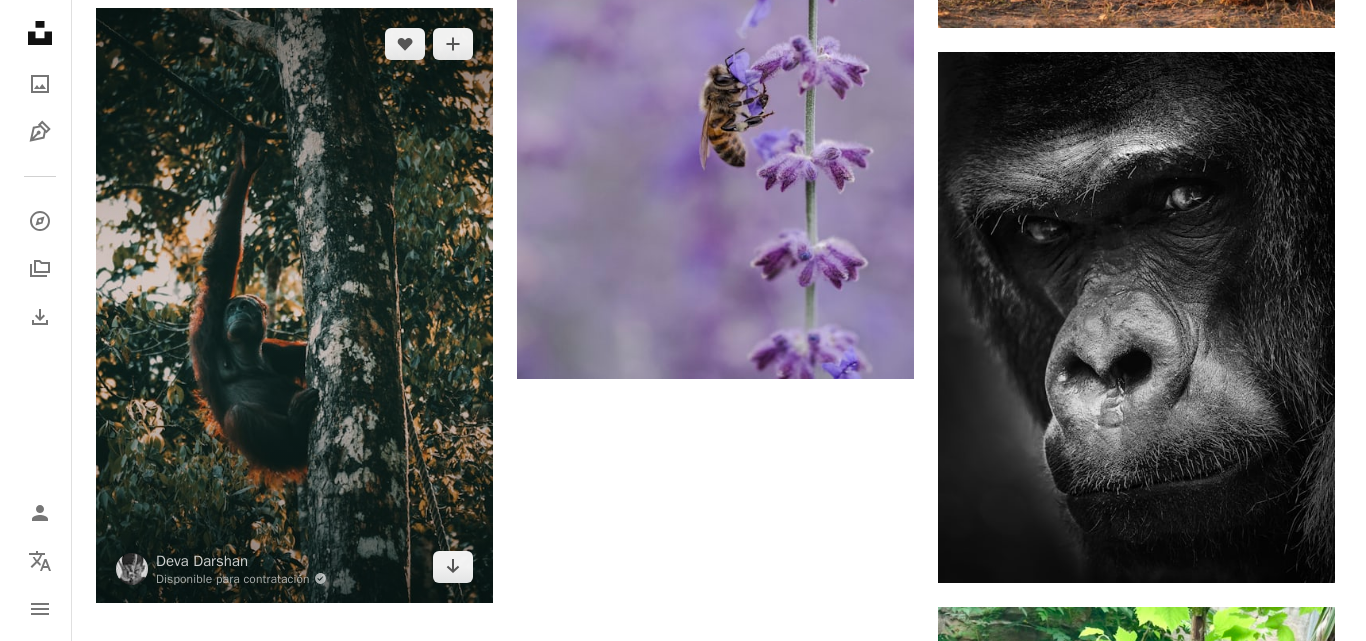 scroll, scrollTop: 3500, scrollLeft: 0, axis: vertical 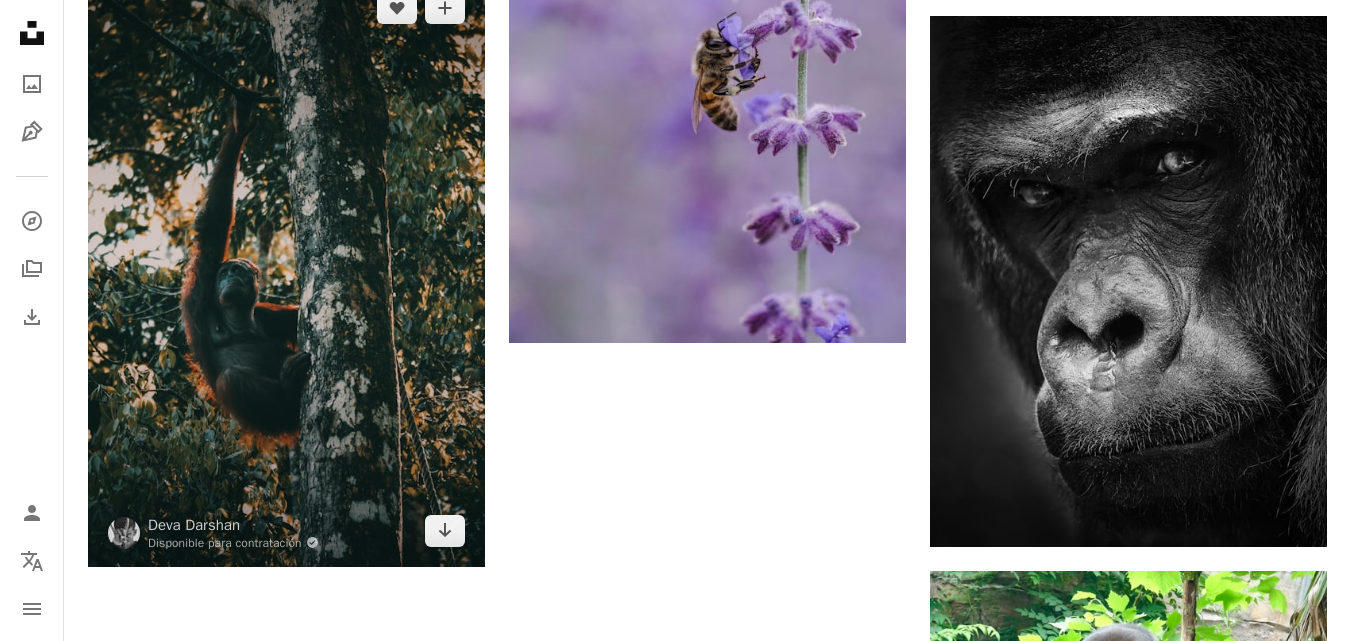 click at bounding box center (286, 270) 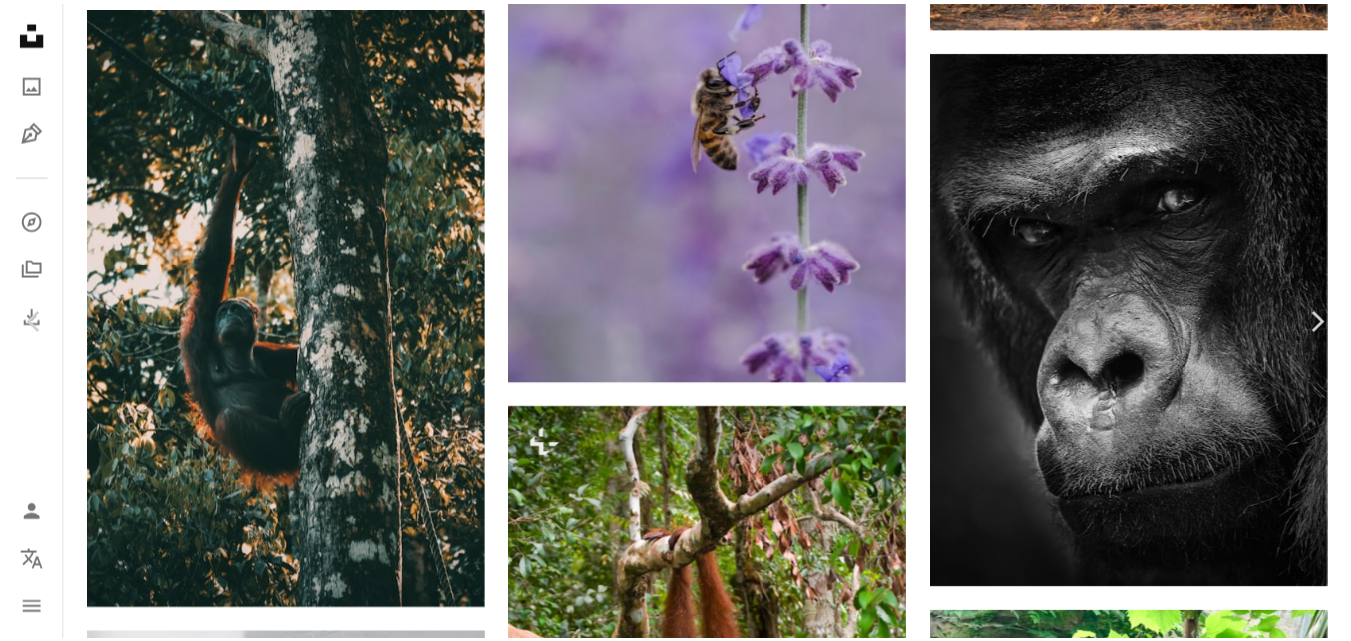 scroll, scrollTop: 100, scrollLeft: 0, axis: vertical 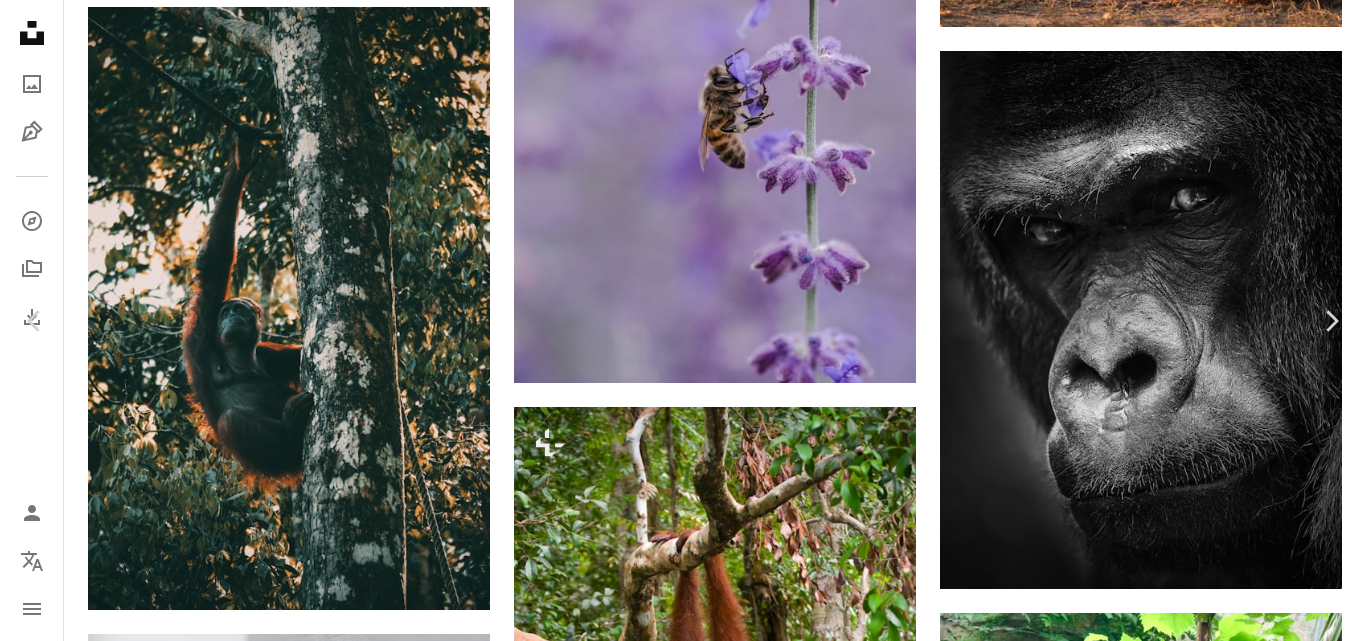 click on "Descargar gratis" at bounding box center (1160, 5088) 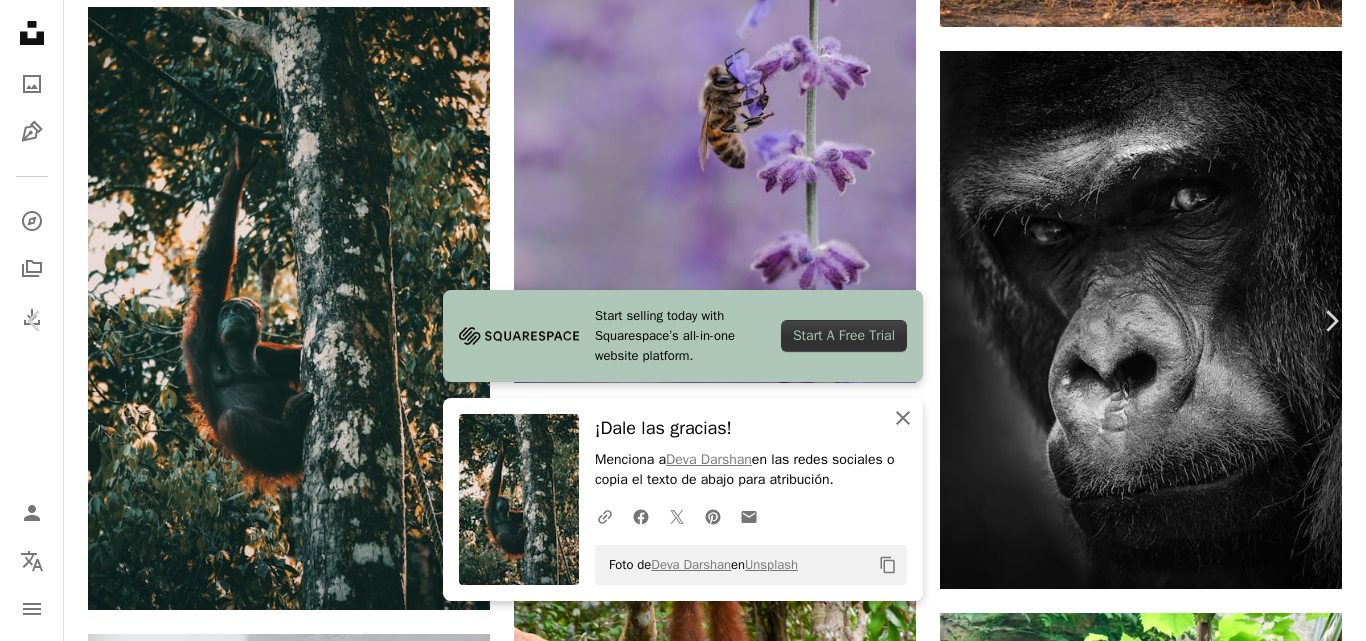click 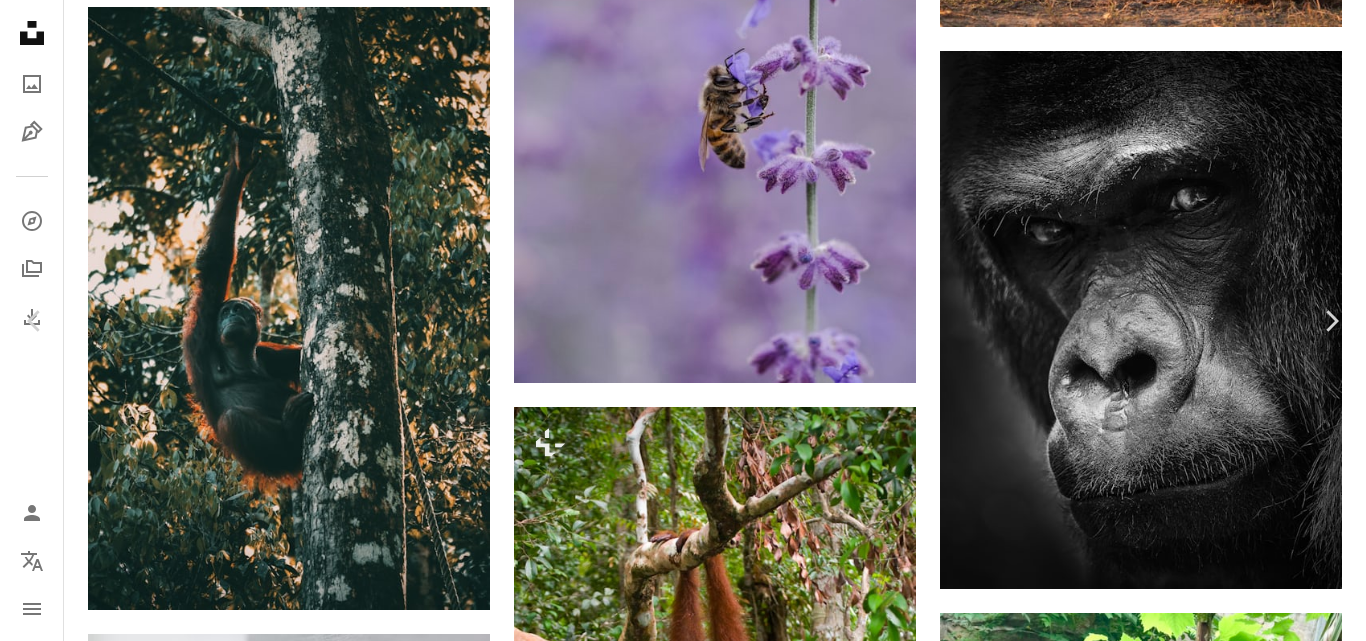 click on "An X shape" at bounding box center (20, 20) 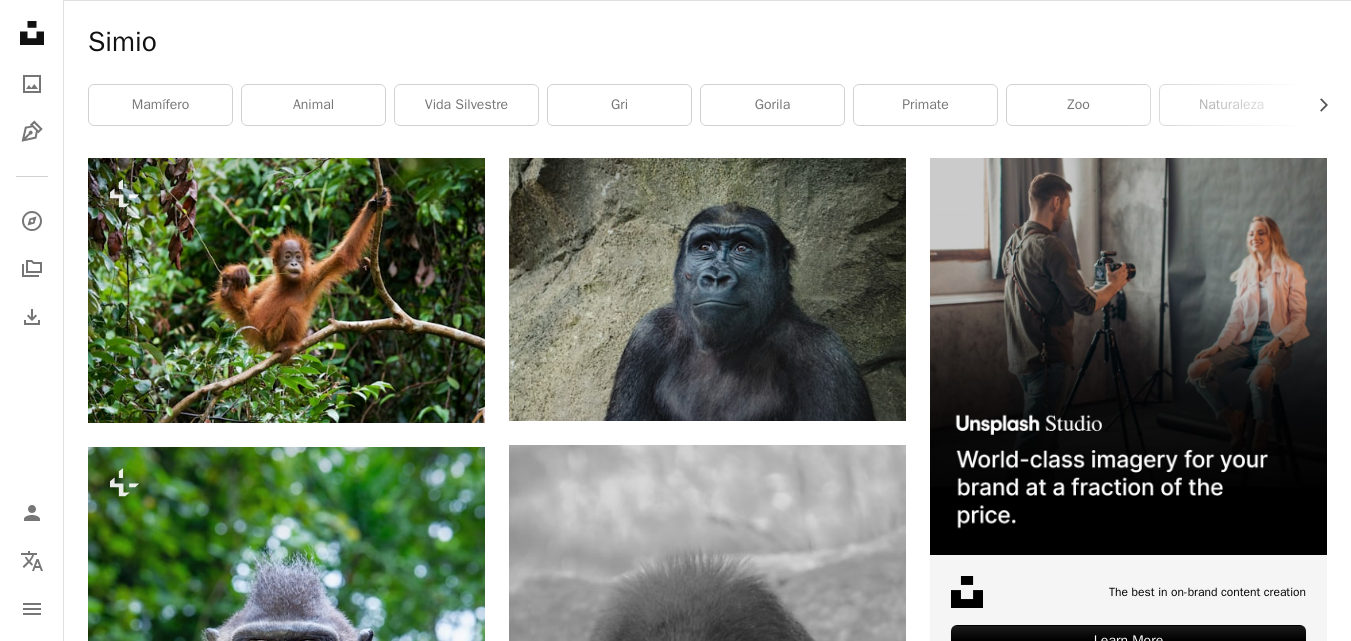 scroll, scrollTop: 0, scrollLeft: 0, axis: both 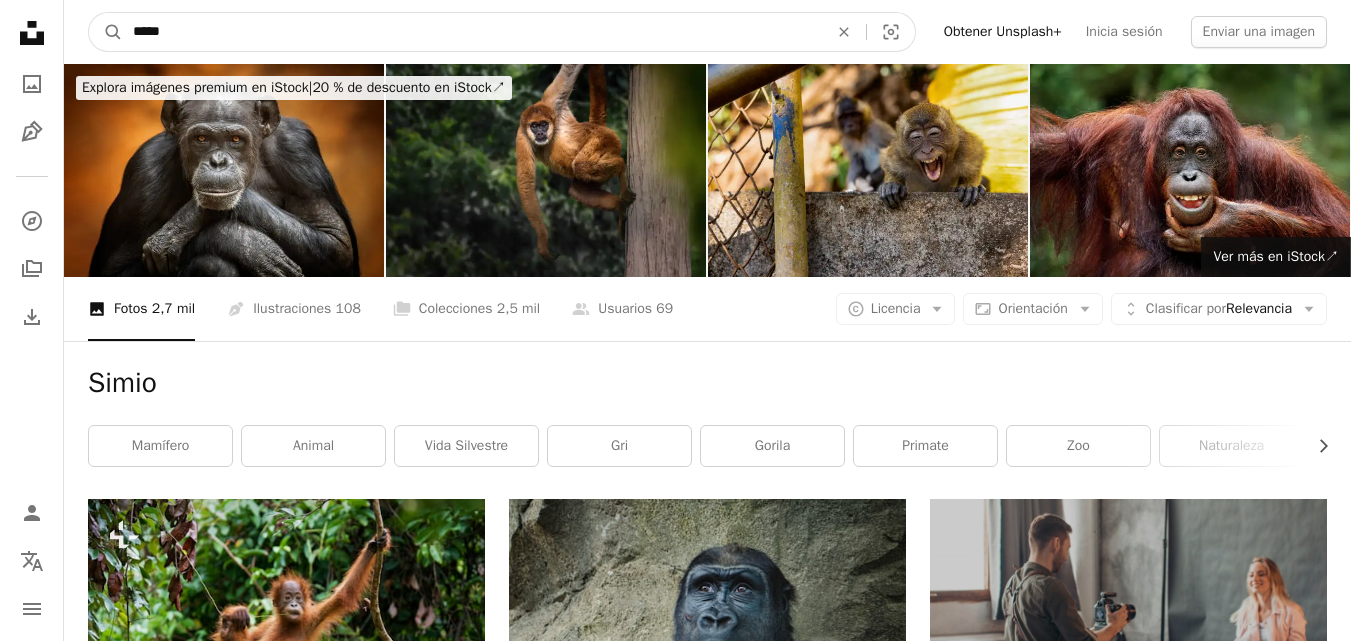 click on "*****" at bounding box center [472, 32] 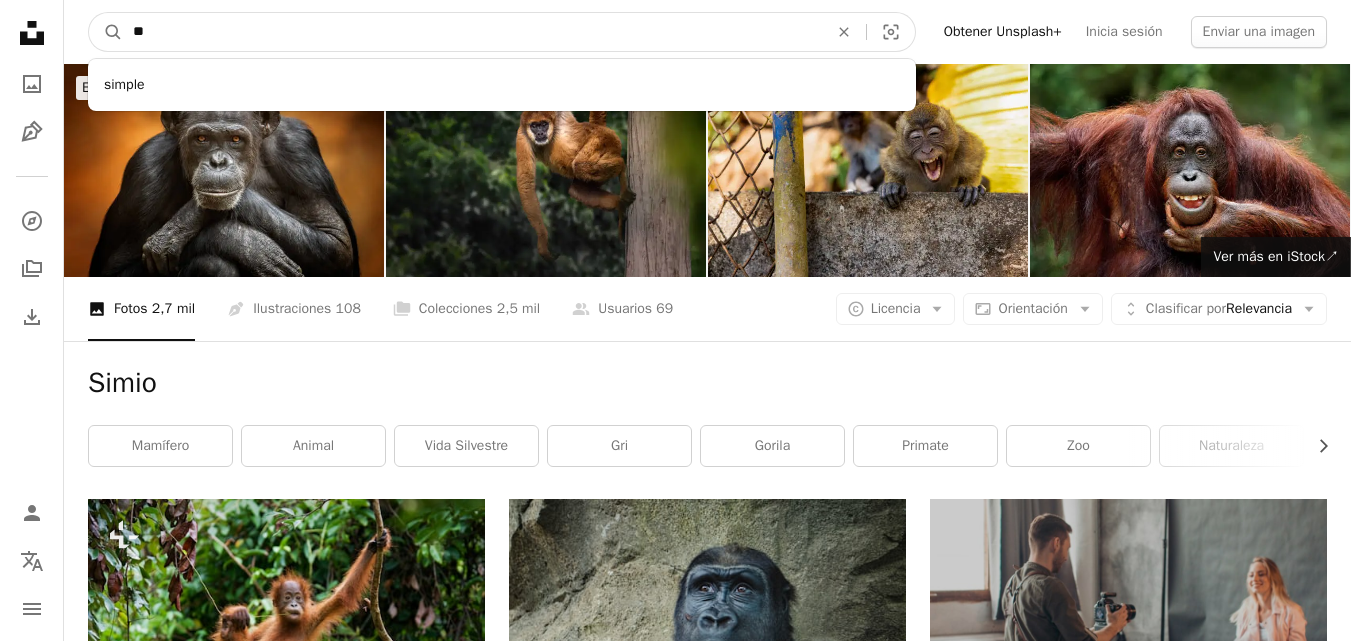 type on "*" 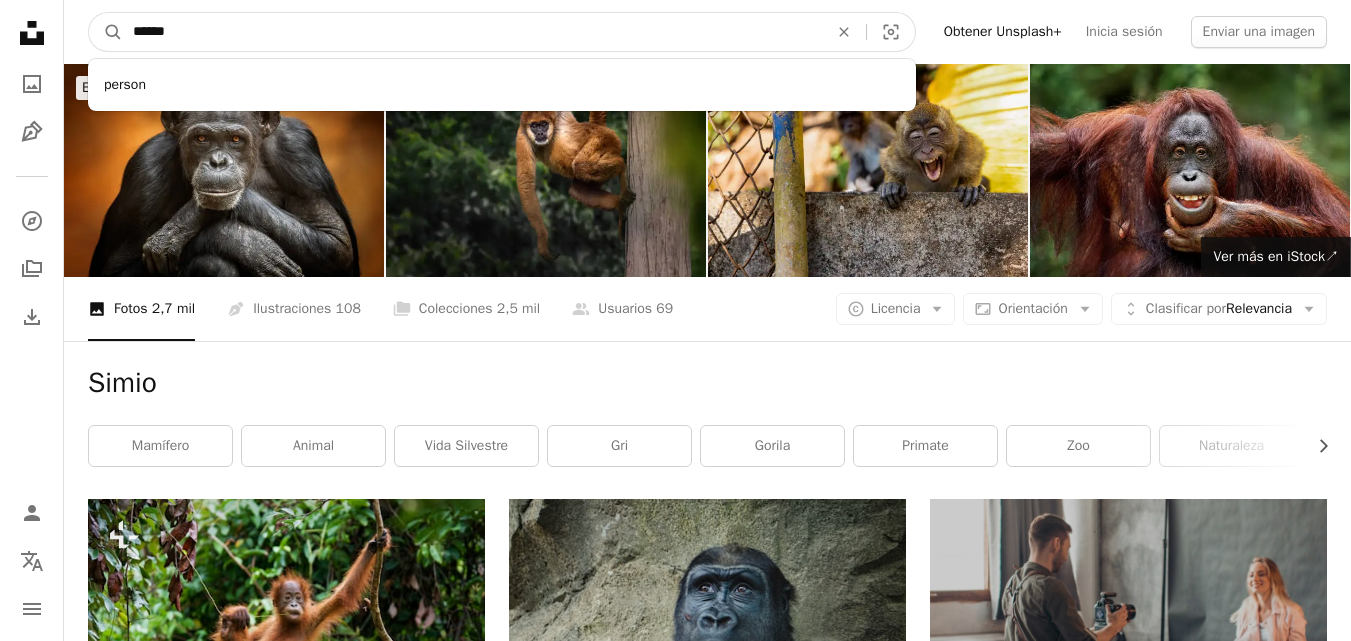 type on "*******" 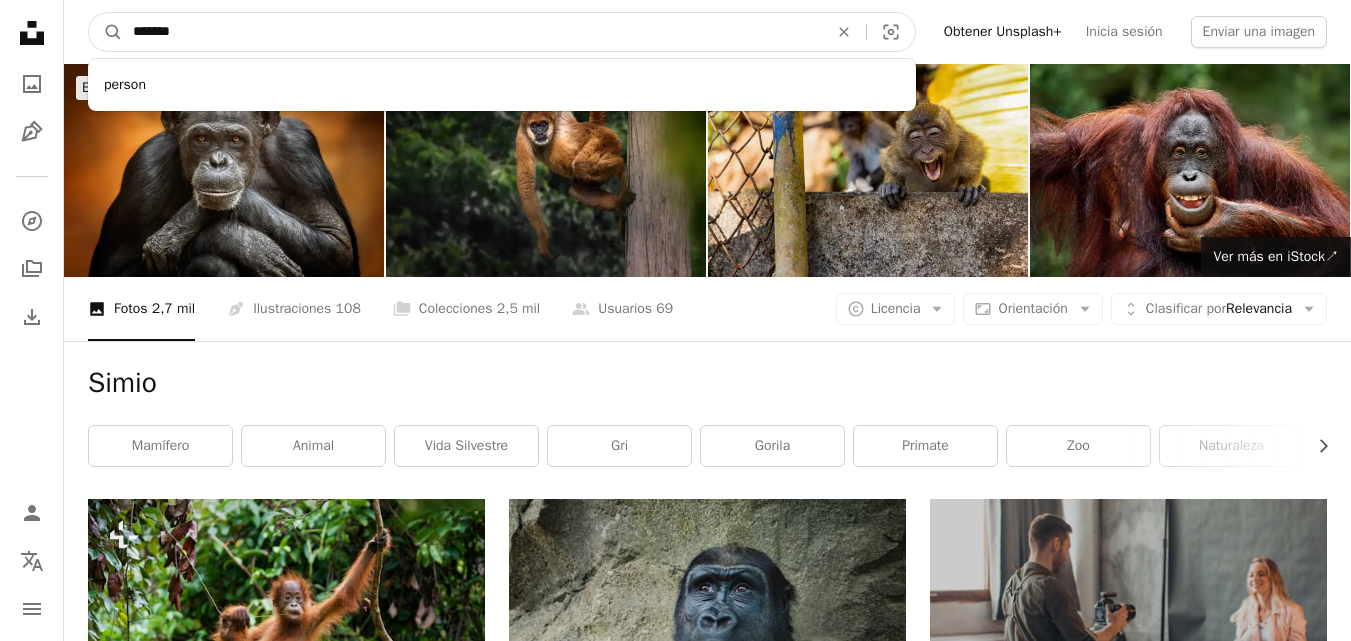 click on "A magnifying glass" at bounding box center [106, 32] 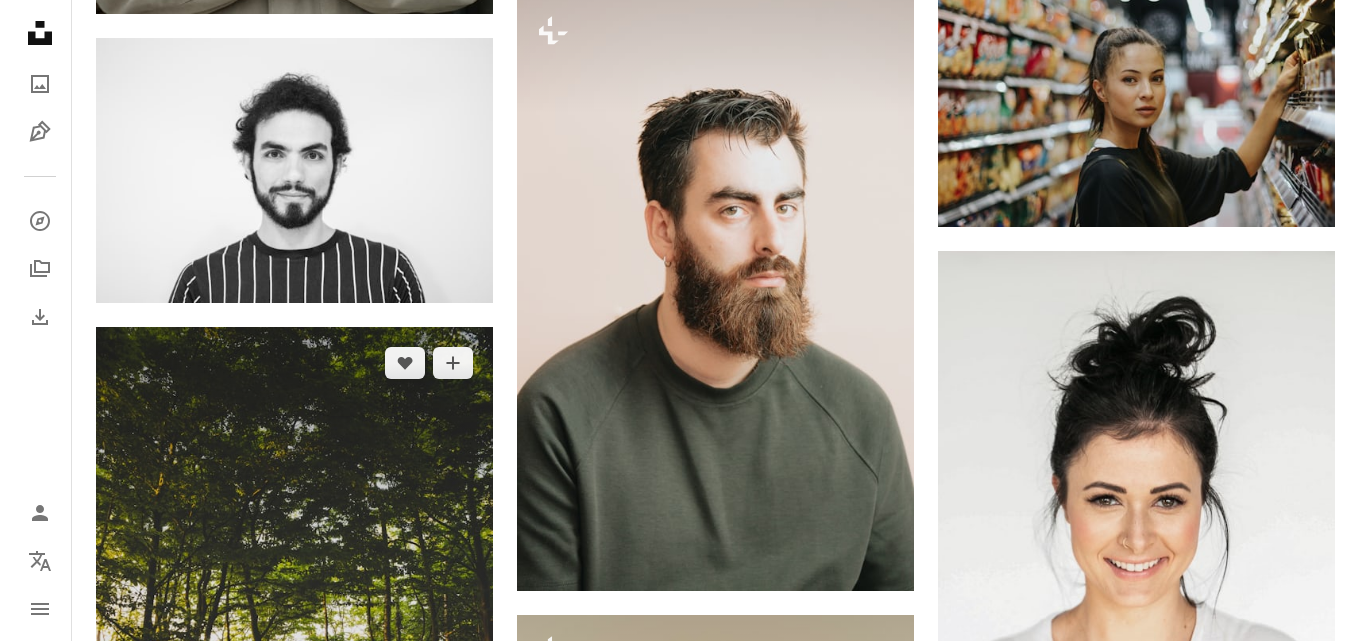 scroll, scrollTop: 2000, scrollLeft: 0, axis: vertical 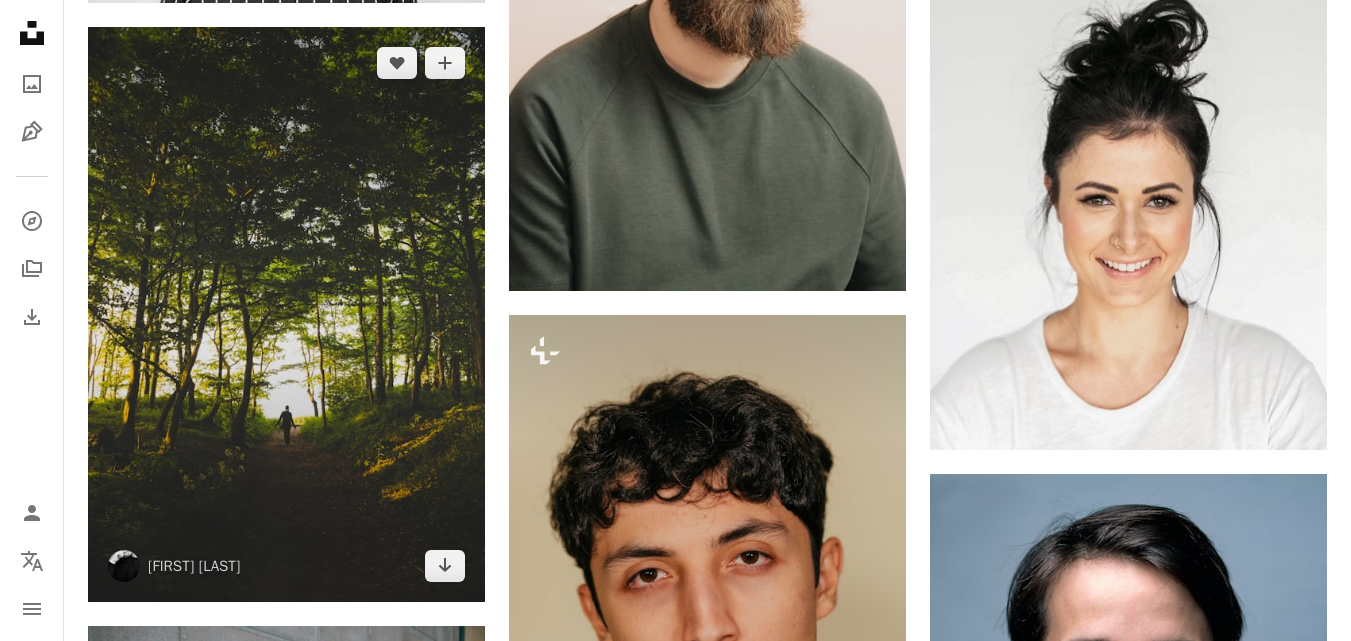 click at bounding box center [286, 314] 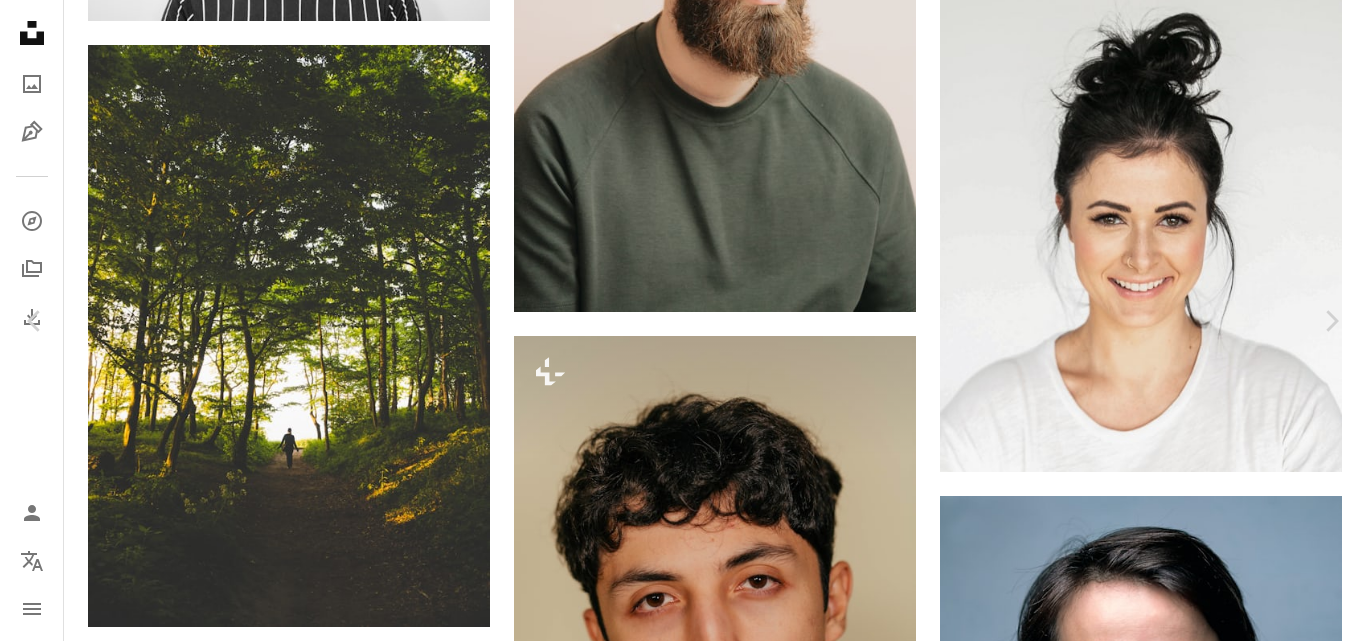 scroll, scrollTop: 8926, scrollLeft: 0, axis: vertical 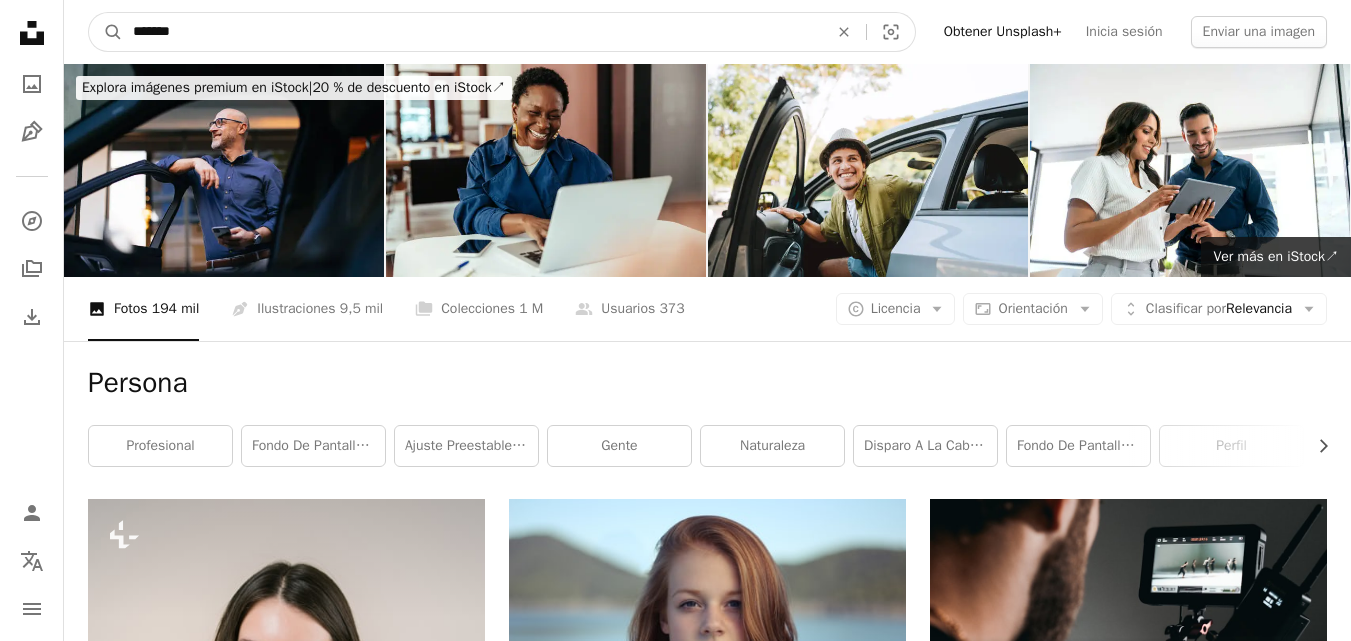 click on "*******" at bounding box center [472, 32] 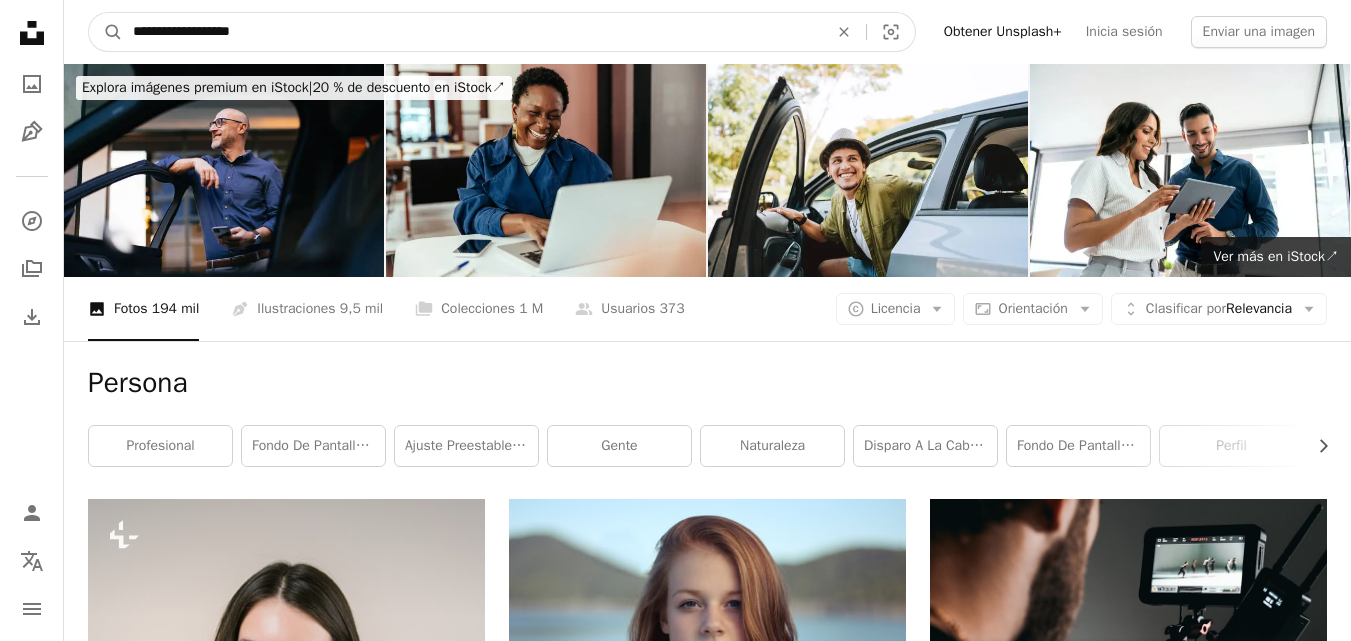 type on "**********" 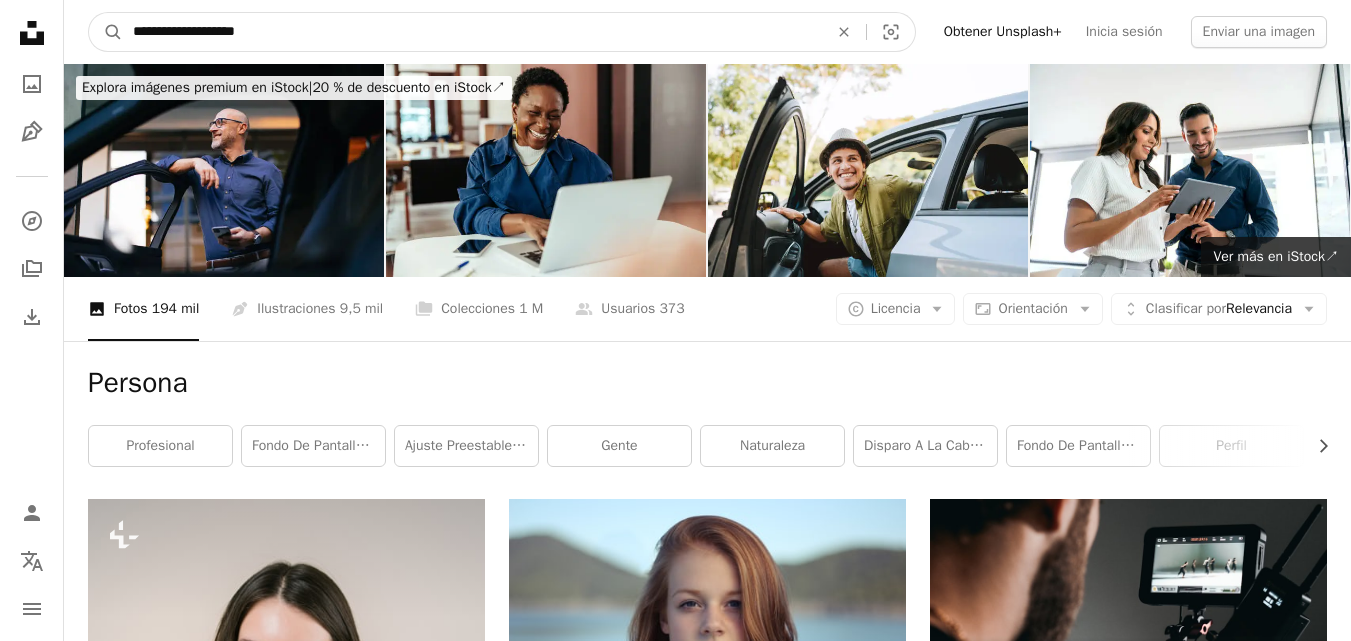 click on "A magnifying glass" at bounding box center (106, 32) 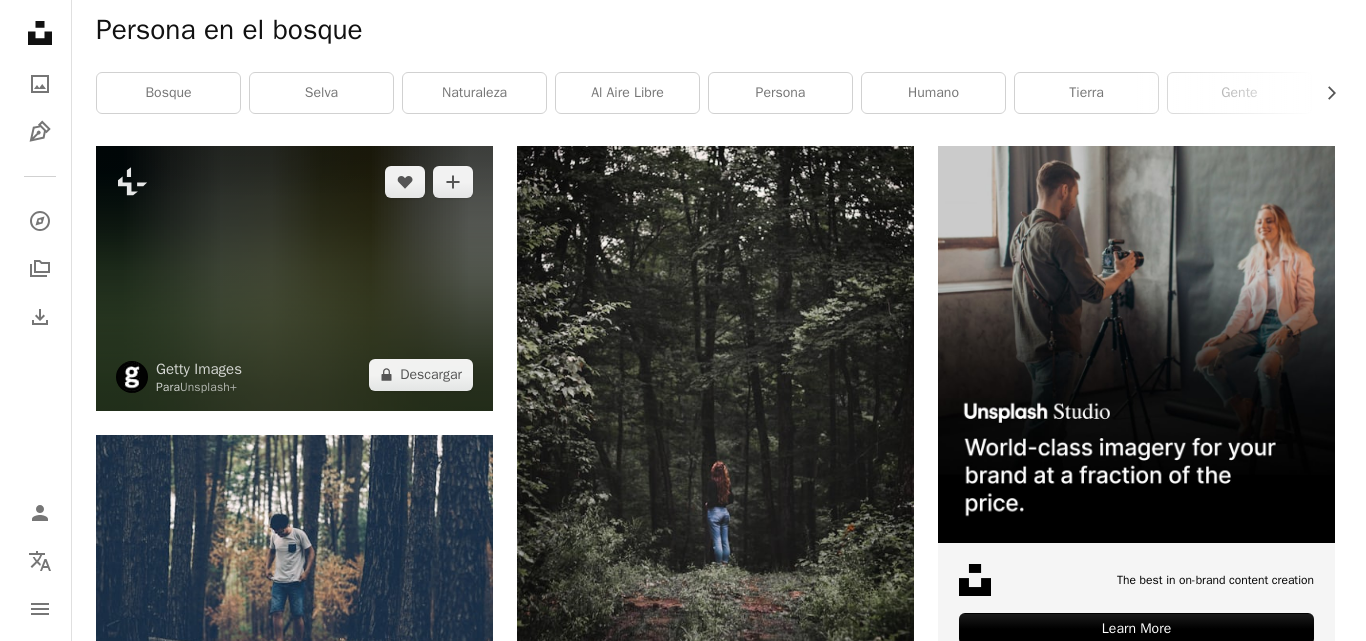 scroll, scrollTop: 300, scrollLeft: 0, axis: vertical 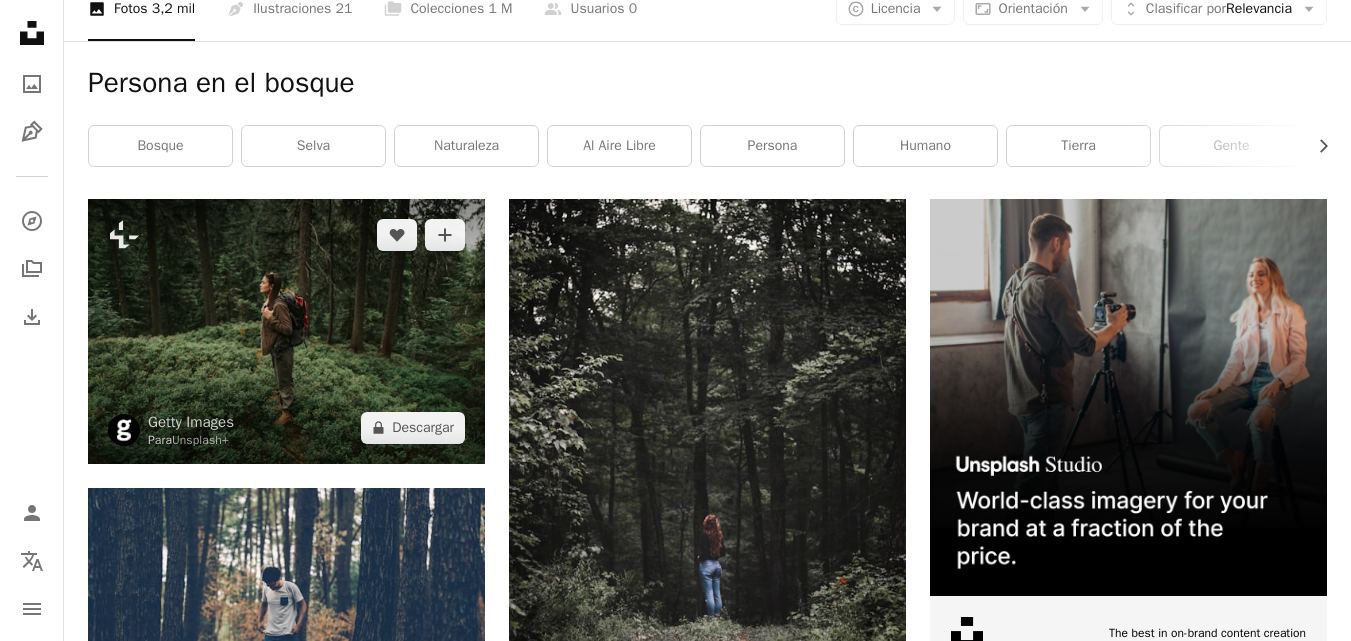 click at bounding box center [286, 331] 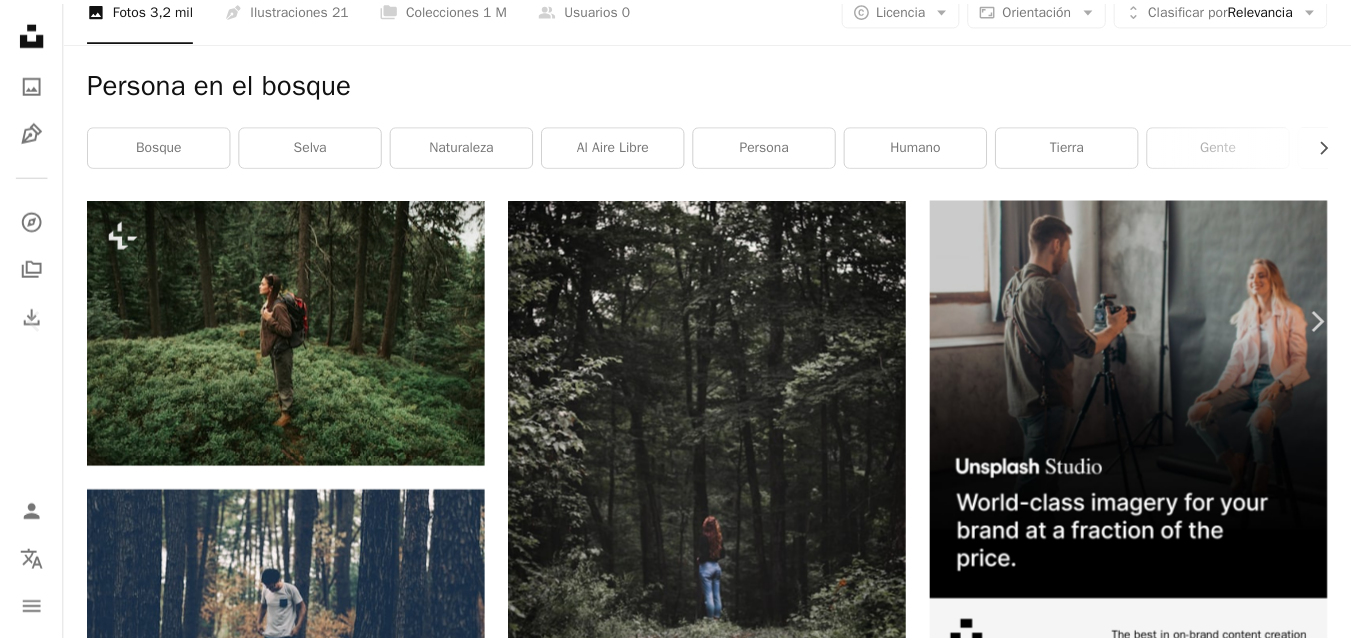 scroll, scrollTop: 100, scrollLeft: 0, axis: vertical 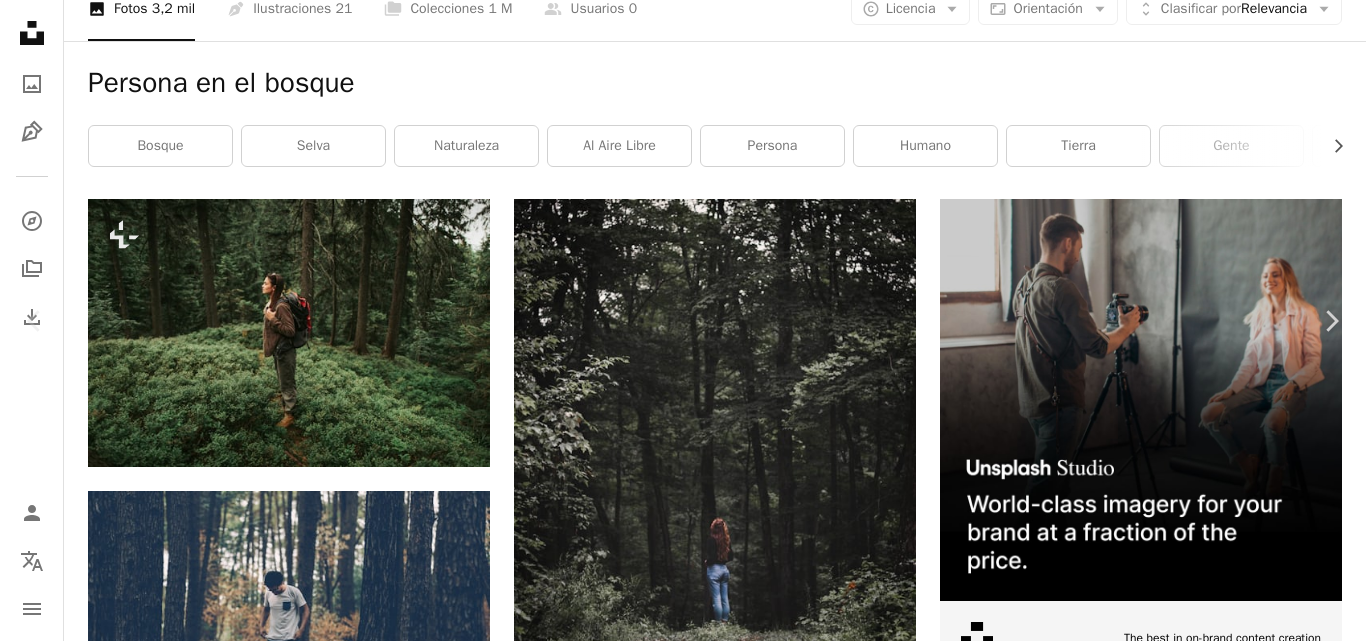 click on "An X shape" at bounding box center (20, 20) 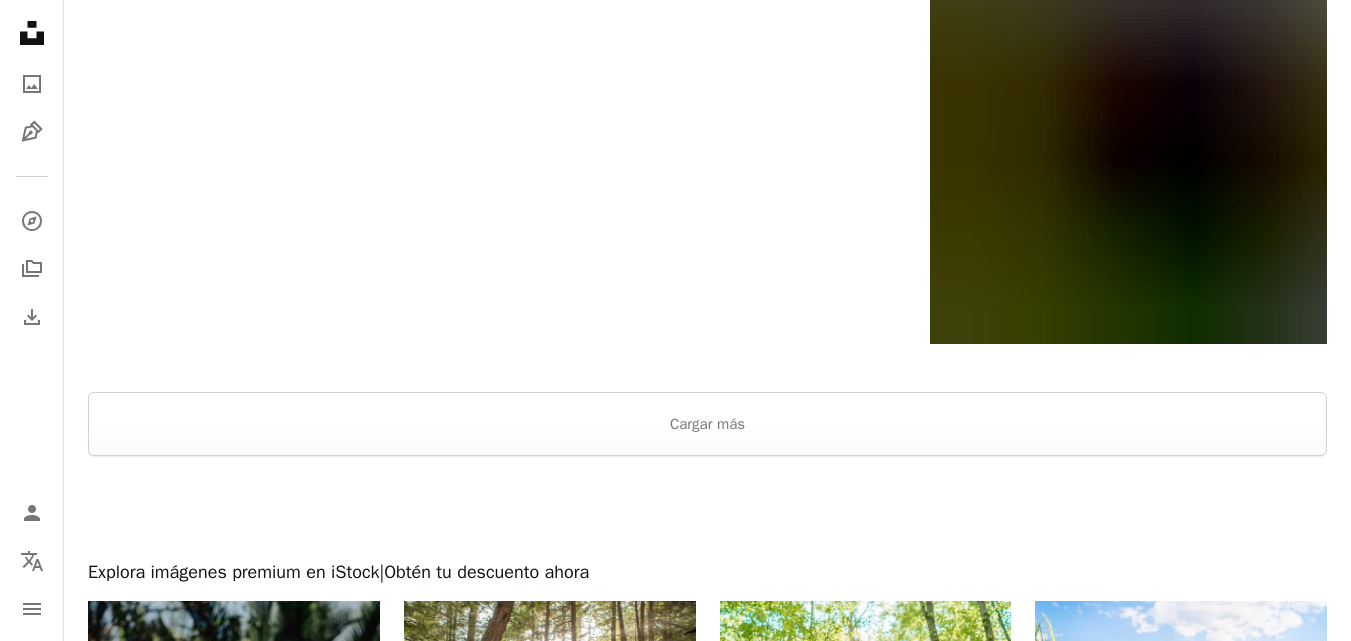 scroll, scrollTop: 3800, scrollLeft: 0, axis: vertical 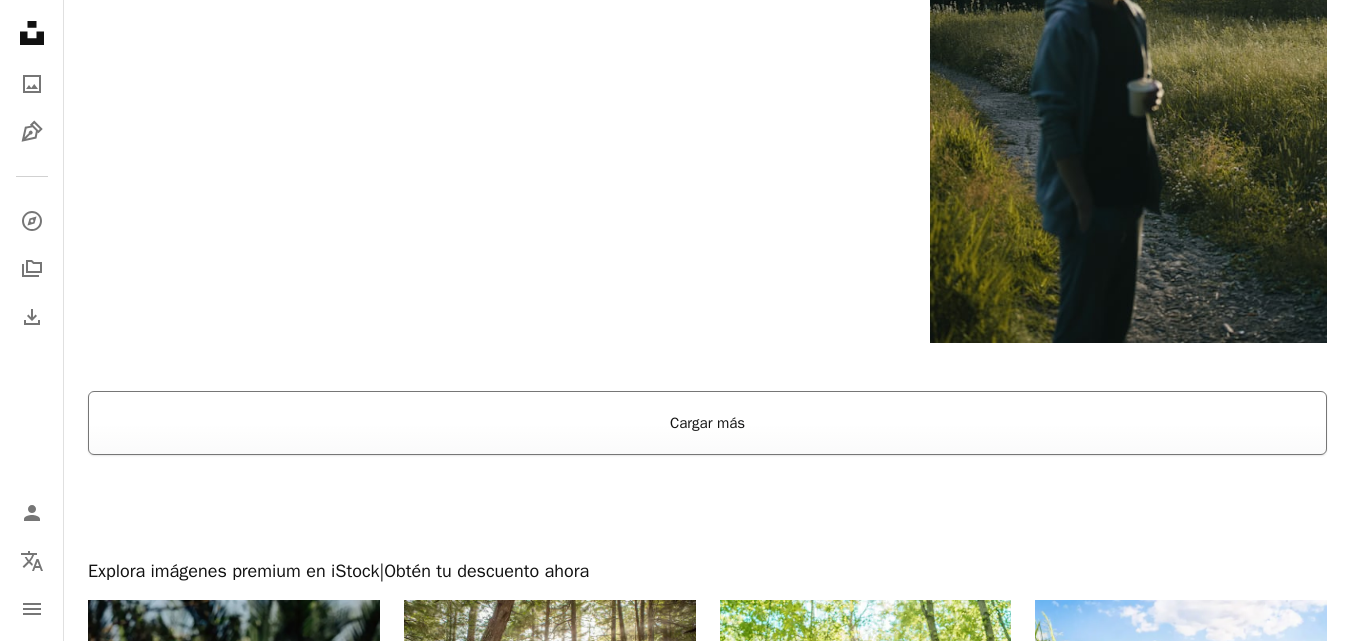 click on "Cargar más" at bounding box center [707, 423] 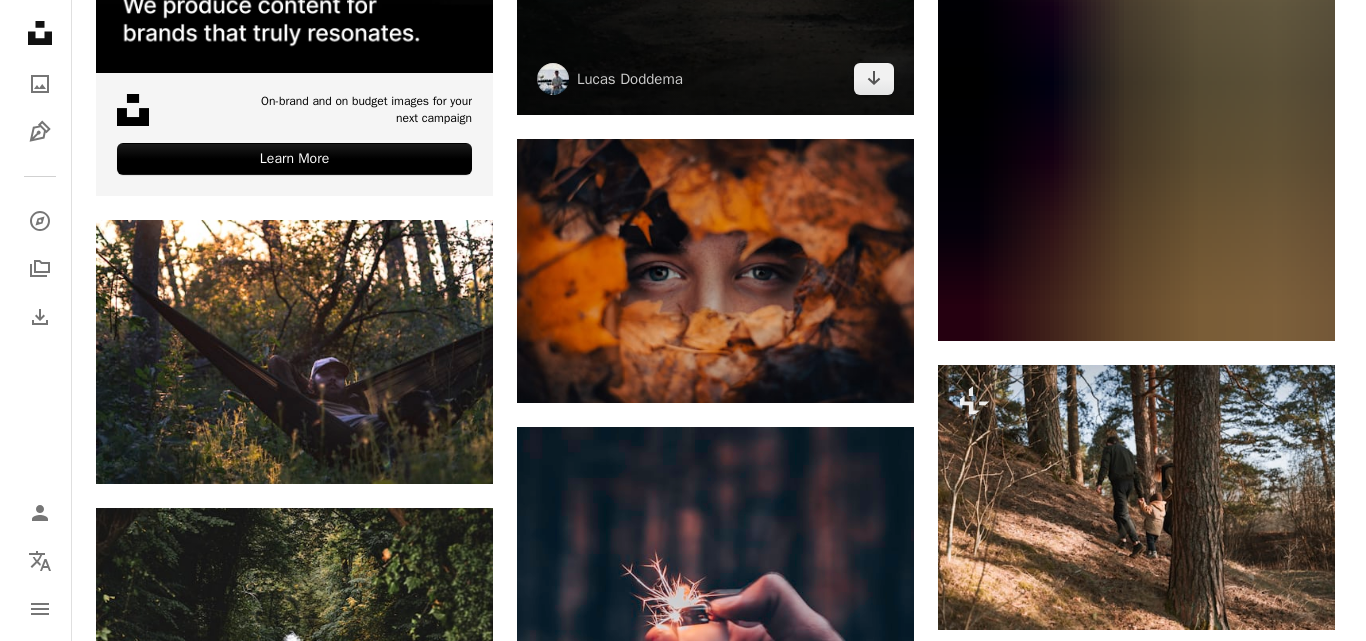 scroll, scrollTop: 4400, scrollLeft: 0, axis: vertical 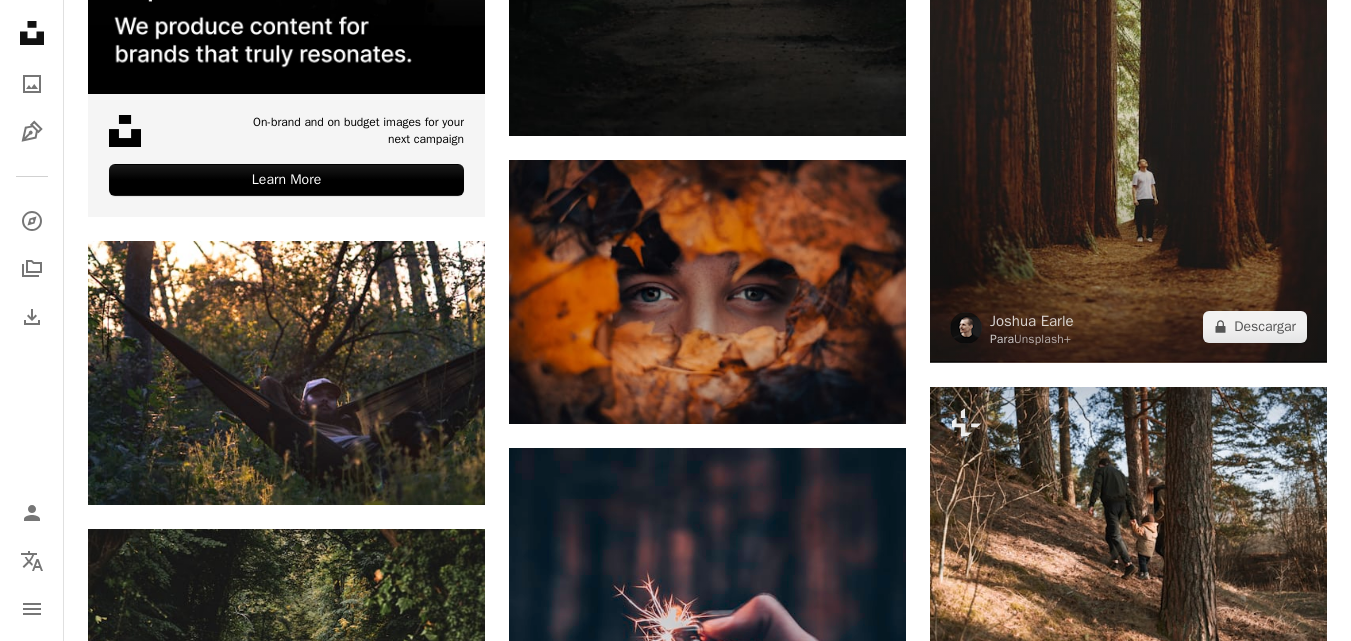 click at bounding box center [1128, 65] 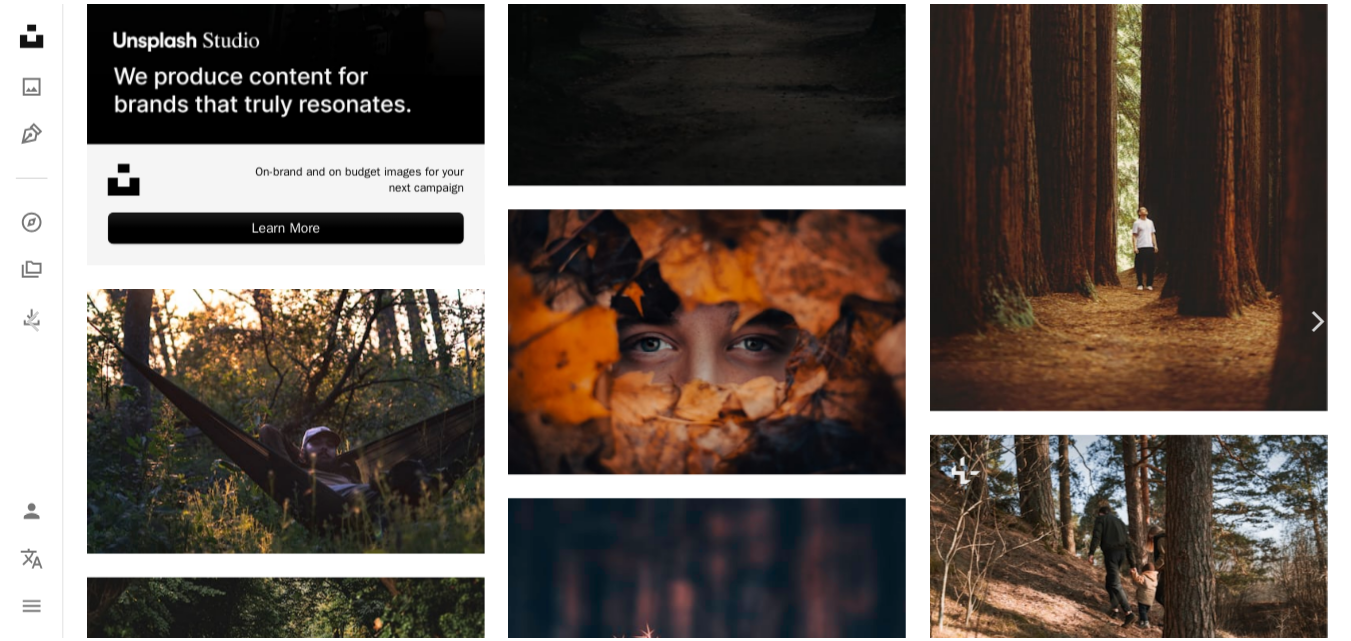 scroll, scrollTop: 200, scrollLeft: 0, axis: vertical 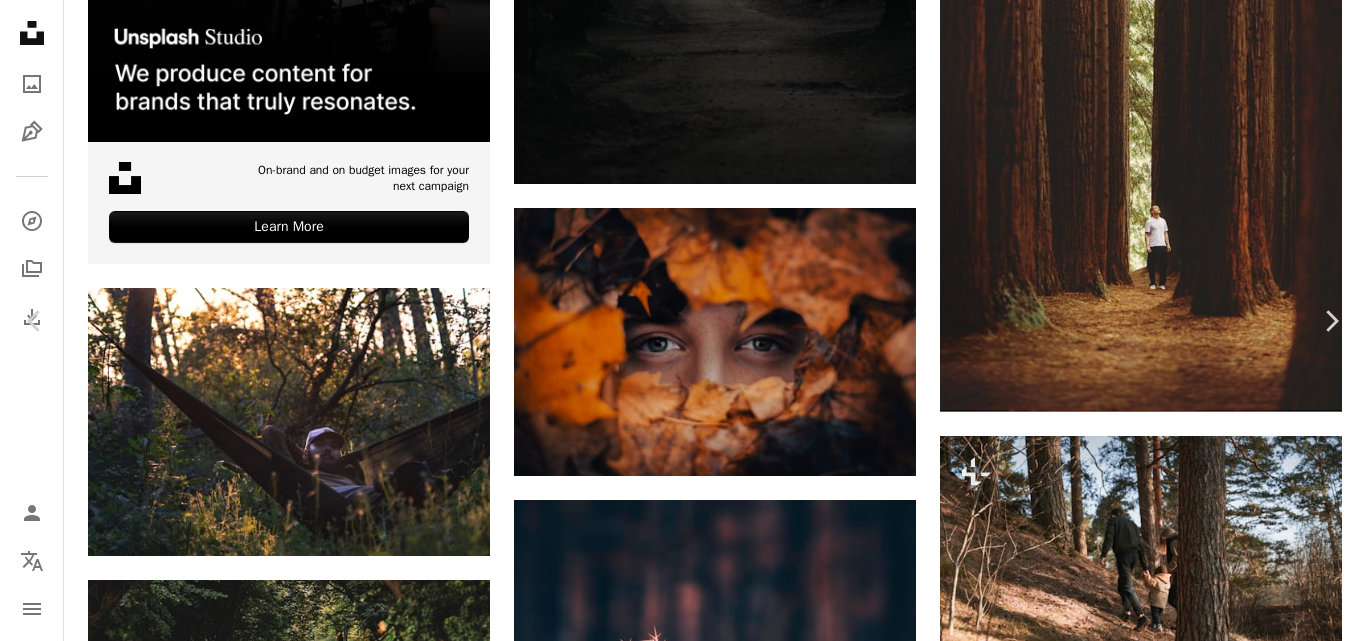 click on "An X shape" at bounding box center [20, 20] 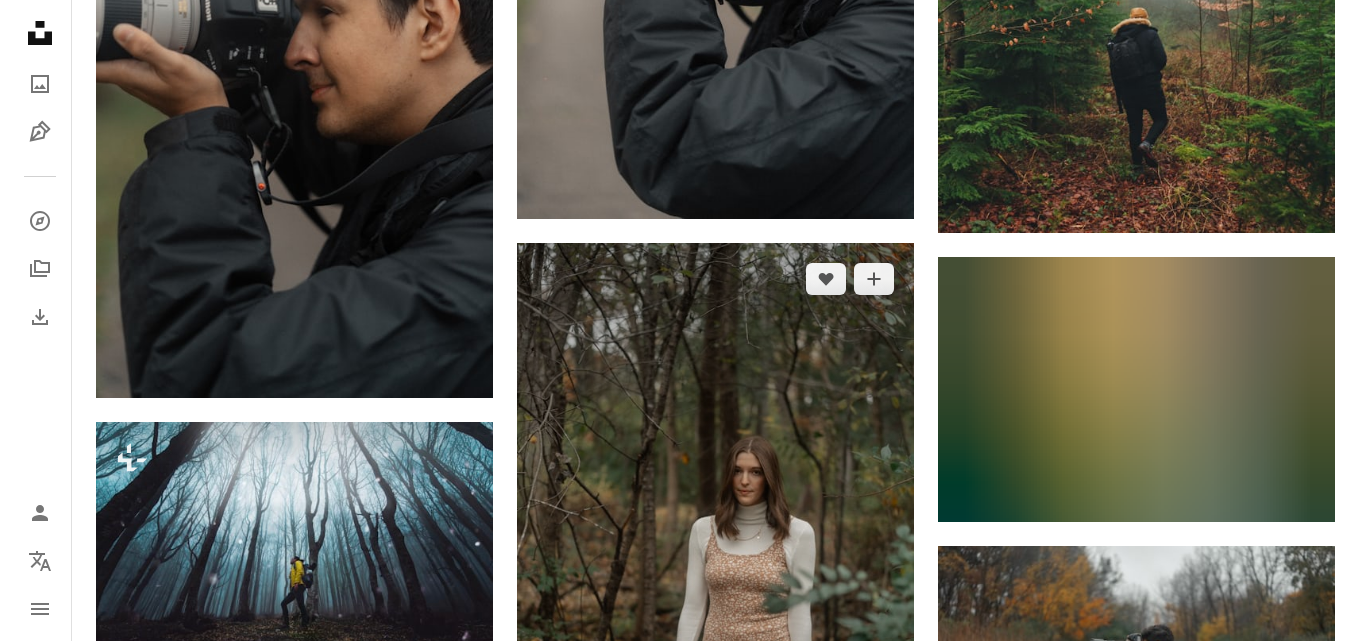 scroll, scrollTop: 18200, scrollLeft: 0, axis: vertical 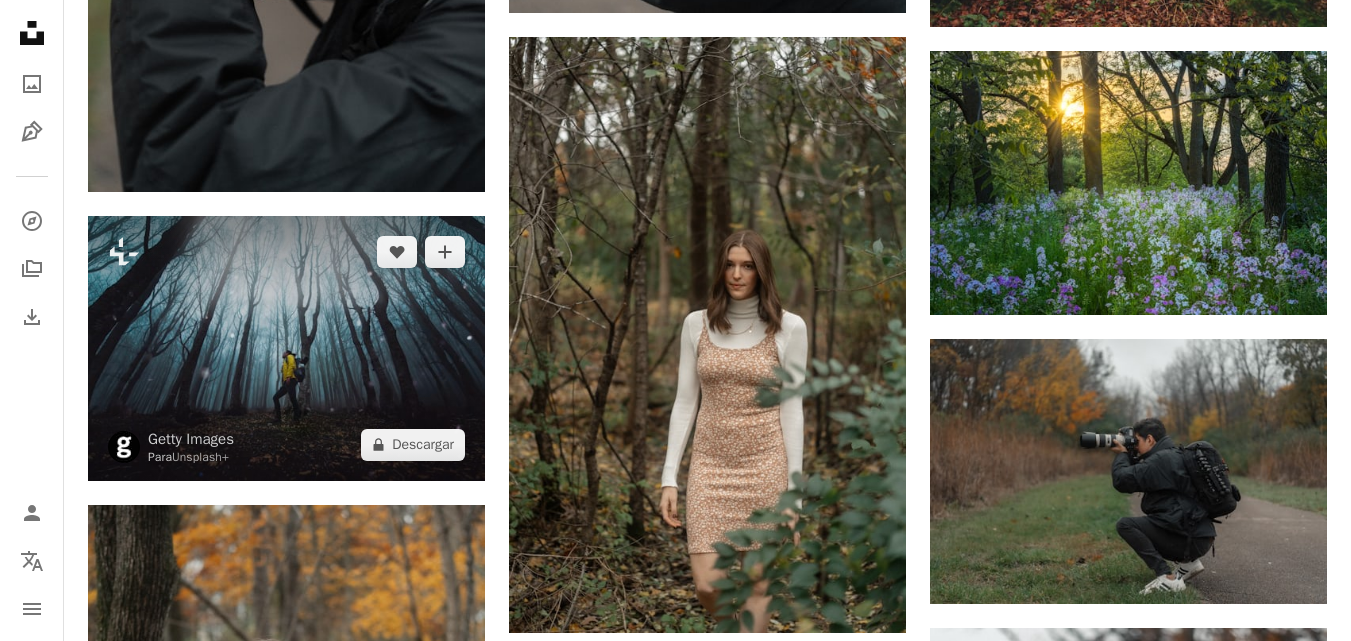 click at bounding box center (286, 348) 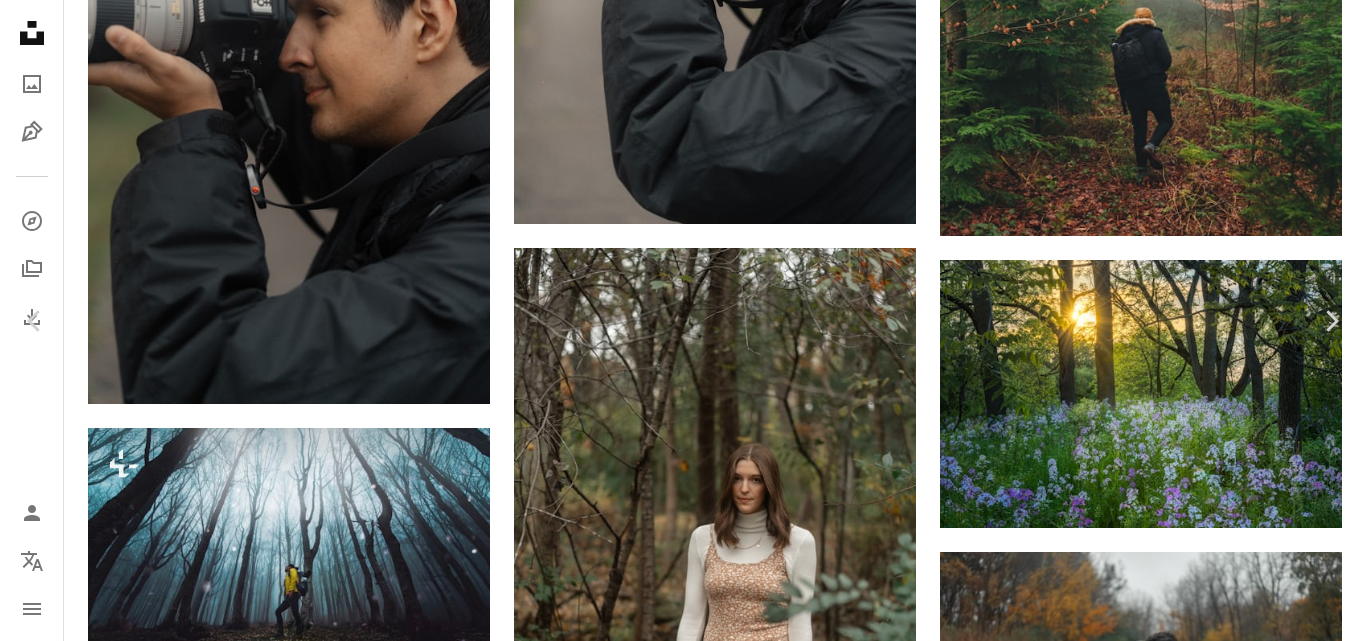 scroll, scrollTop: 1000, scrollLeft: 0, axis: vertical 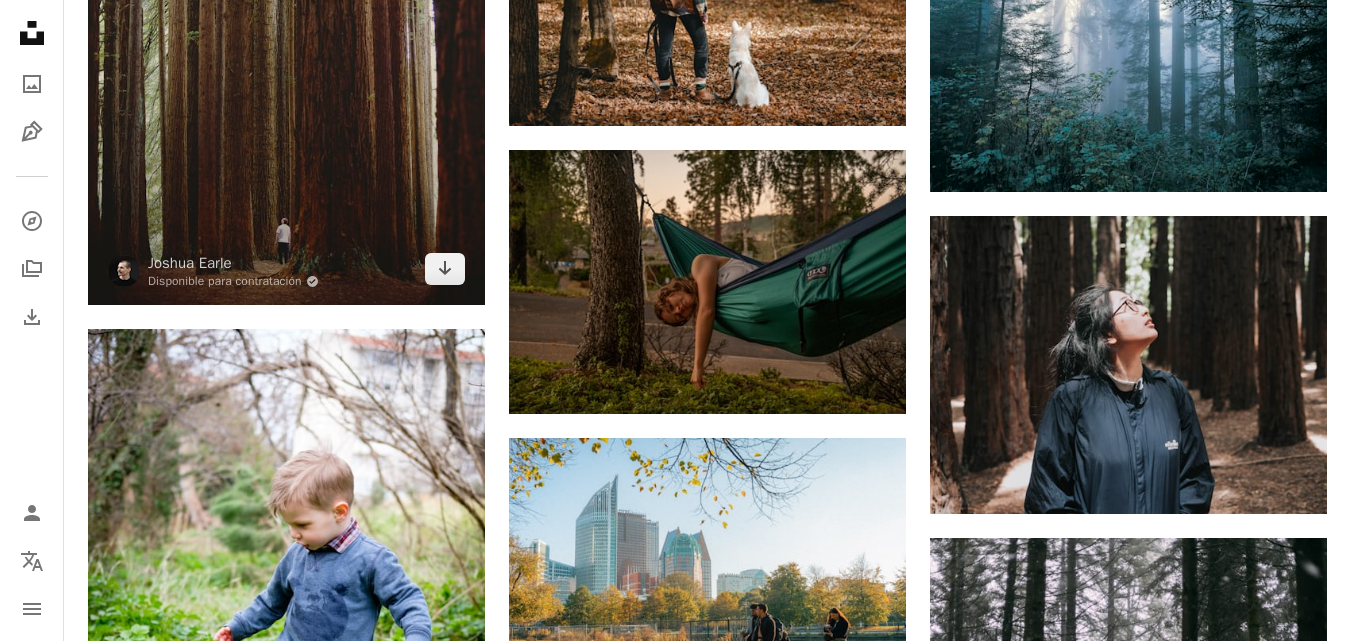 click at bounding box center (286, 8) 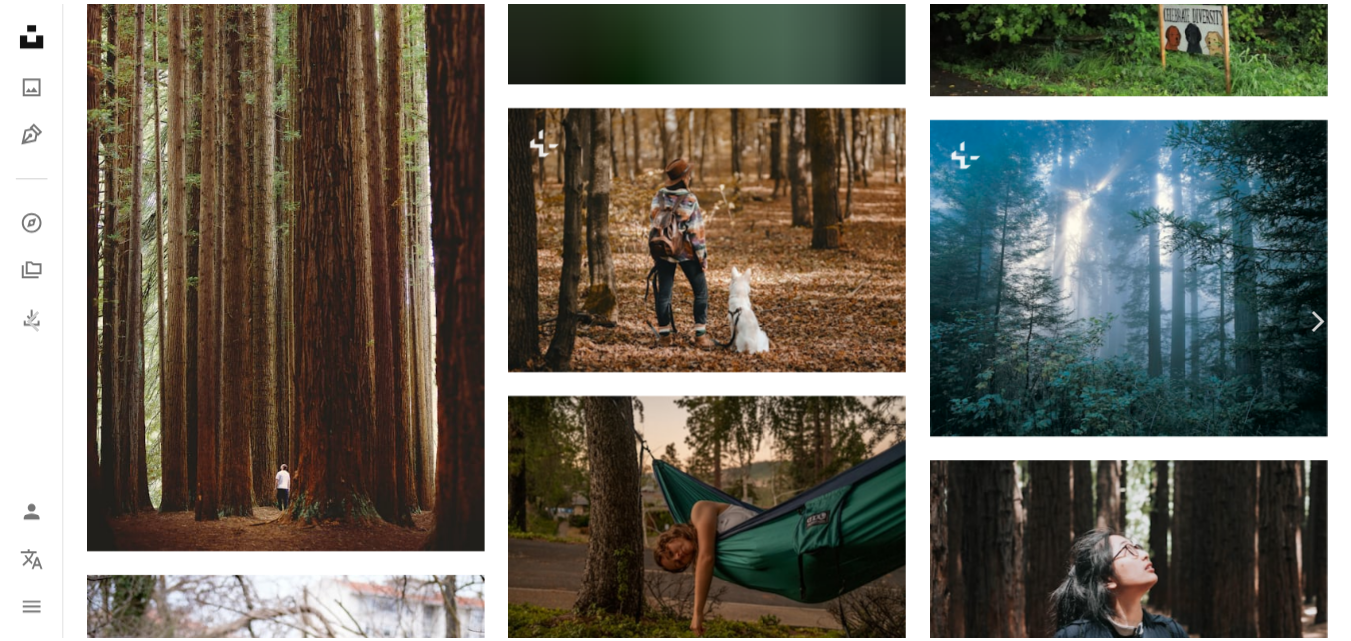 scroll, scrollTop: 200, scrollLeft: 0, axis: vertical 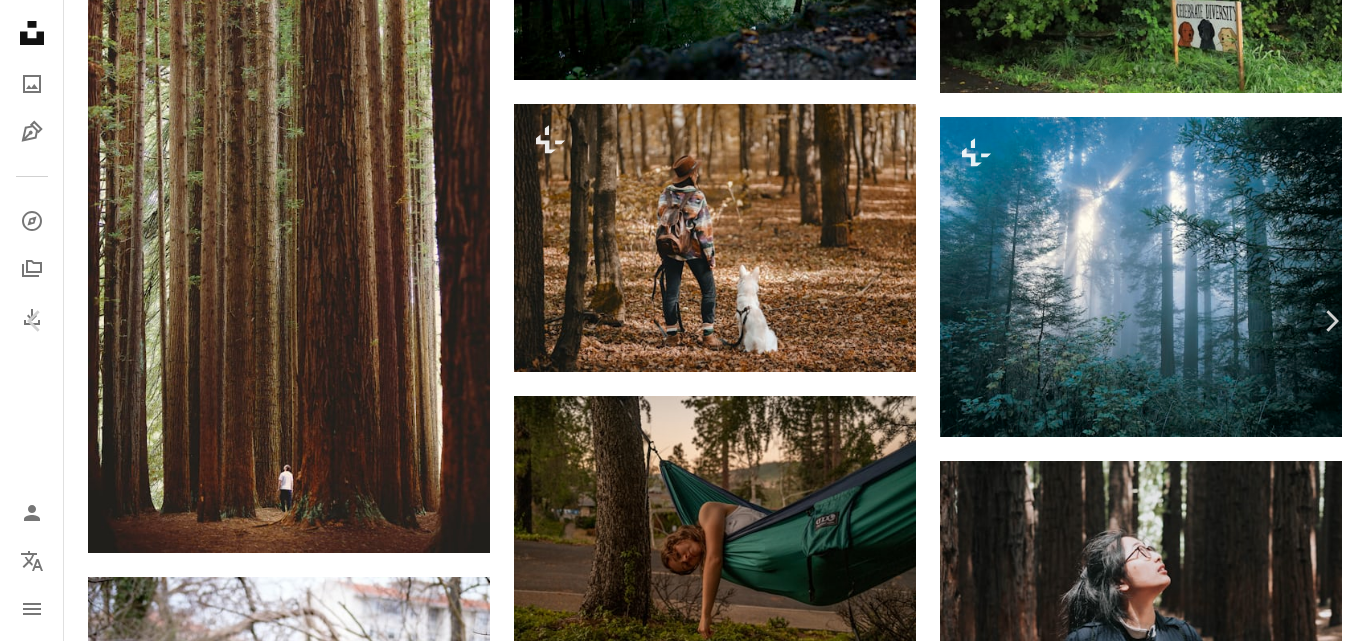 click on "Descargar gratis" at bounding box center (1160, 4077) 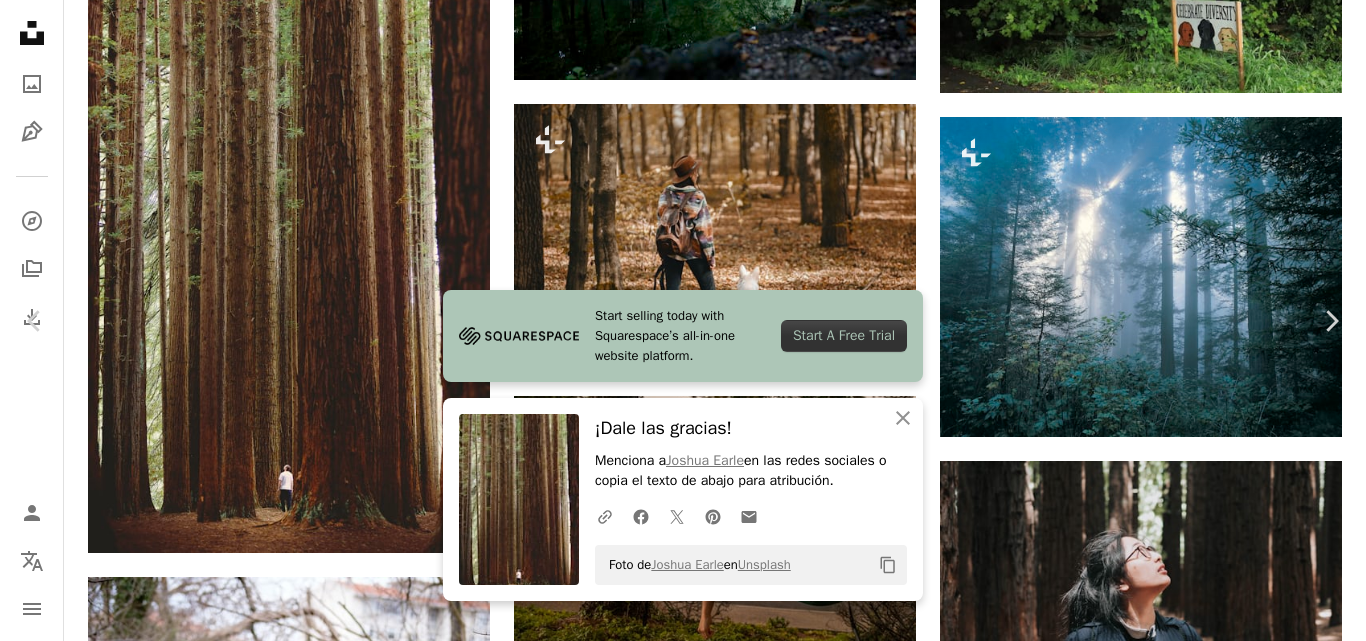 click on "An X shape" at bounding box center (20, 20) 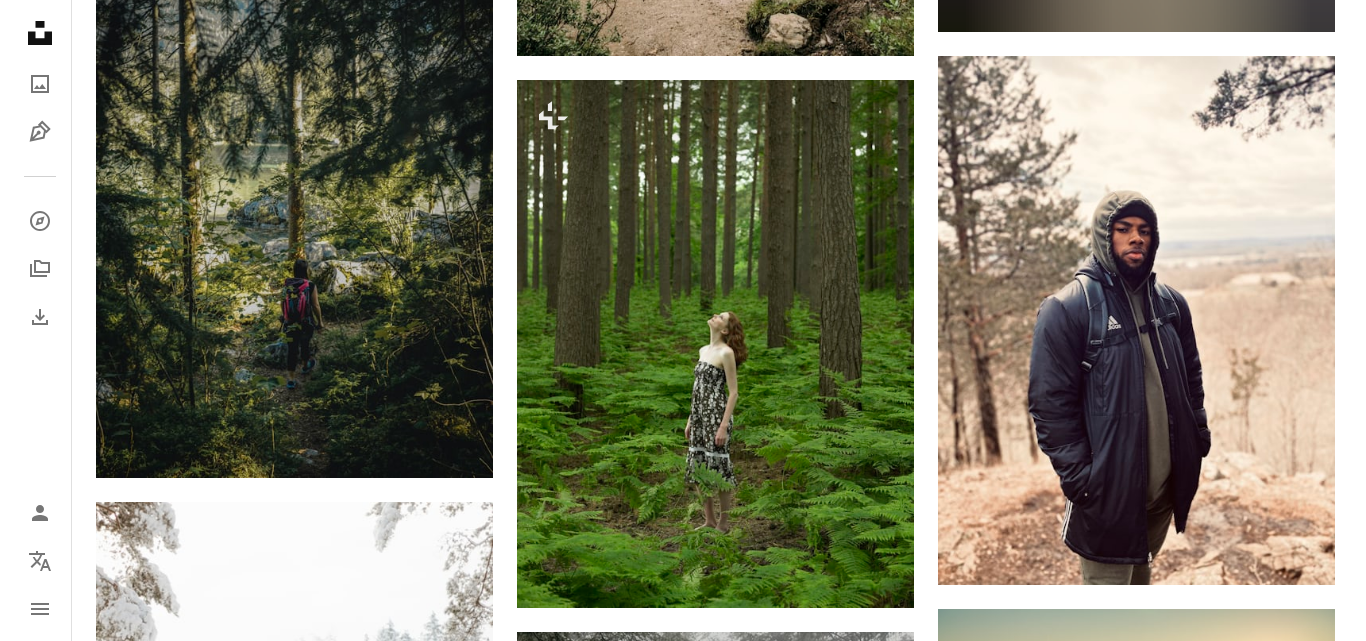scroll, scrollTop: 24300, scrollLeft: 0, axis: vertical 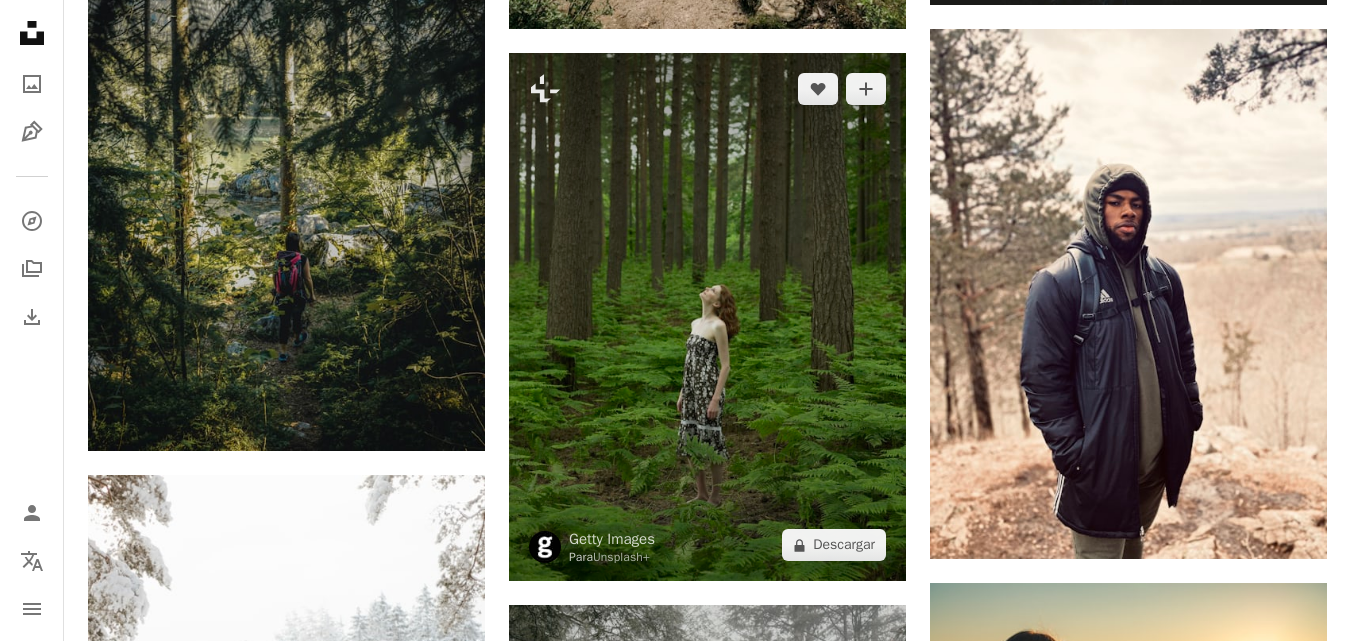 click at bounding box center [707, 317] 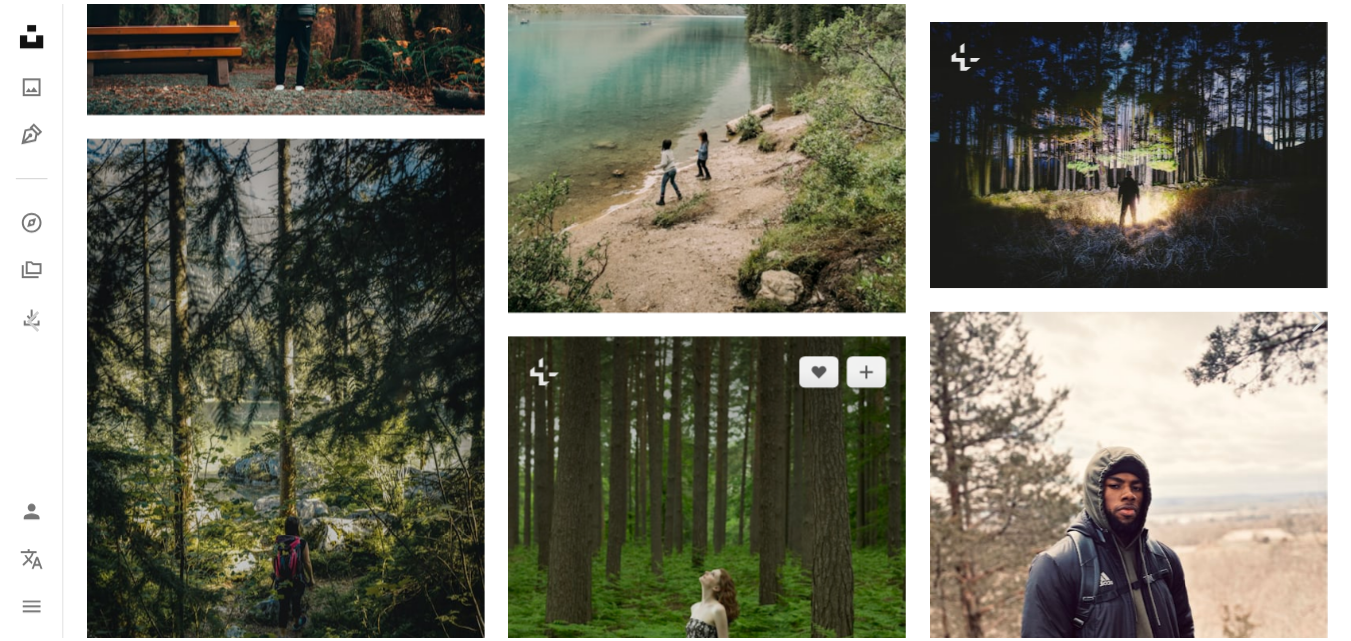 scroll, scrollTop: 0, scrollLeft: 0, axis: both 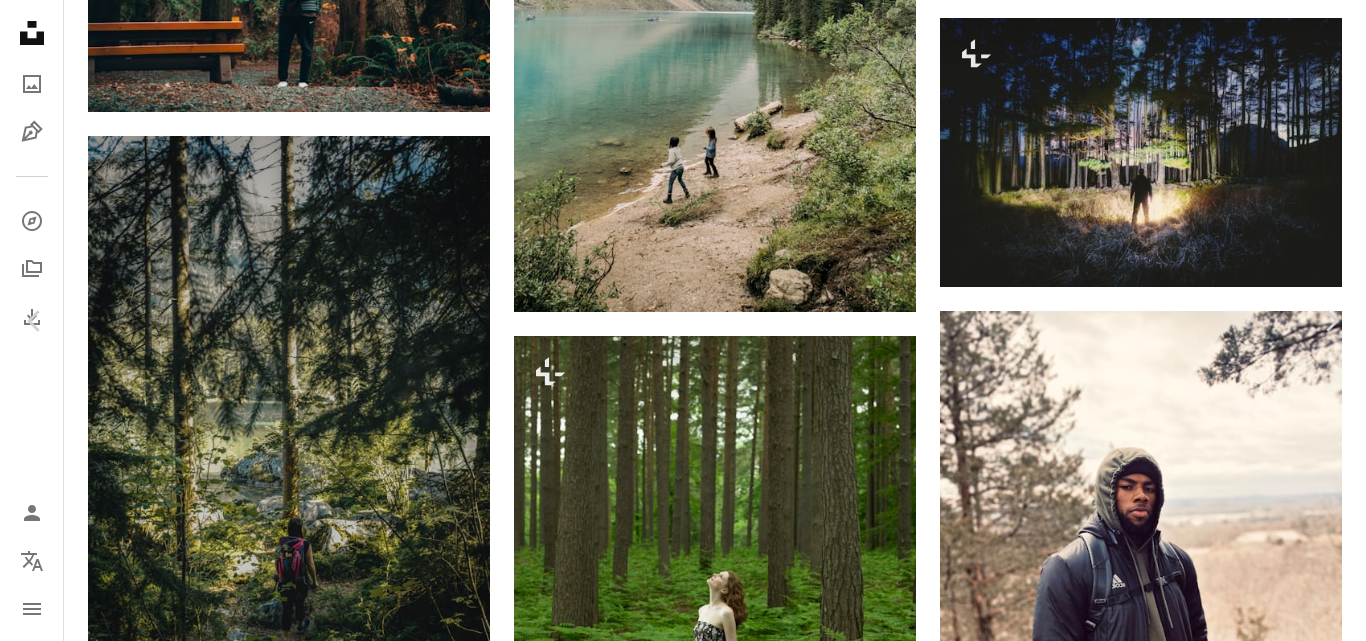 click on "An X shape" at bounding box center [20, 20] 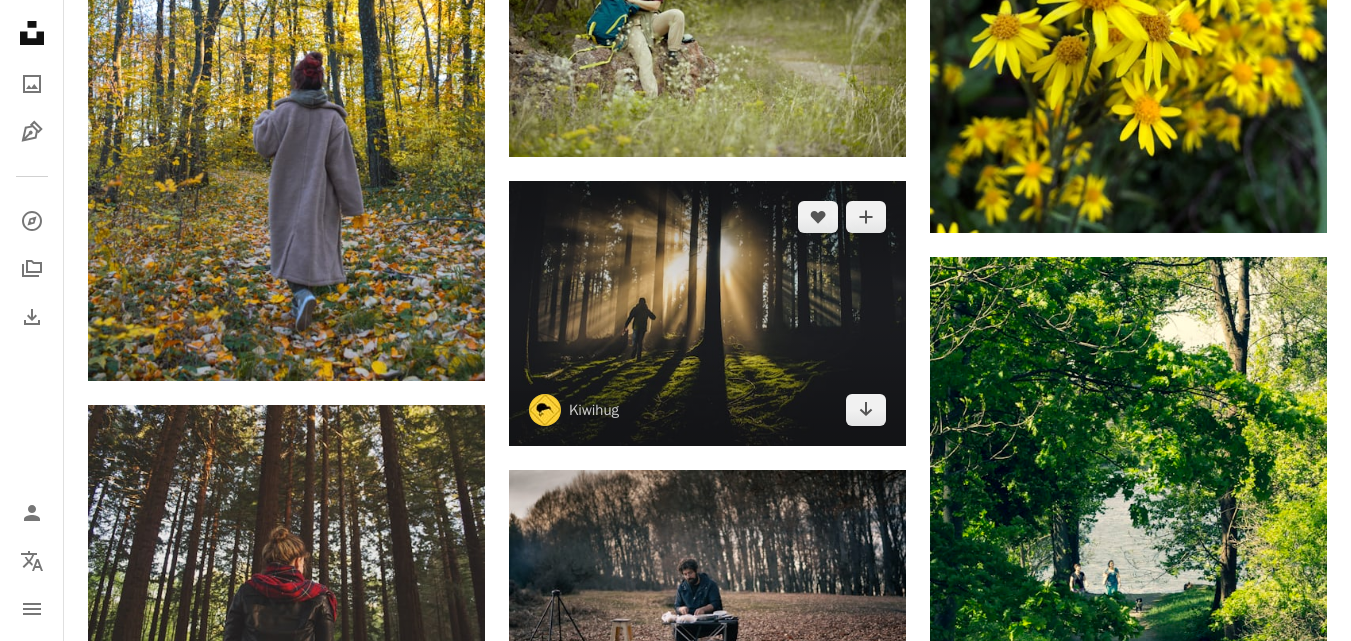 scroll, scrollTop: 22500, scrollLeft: 0, axis: vertical 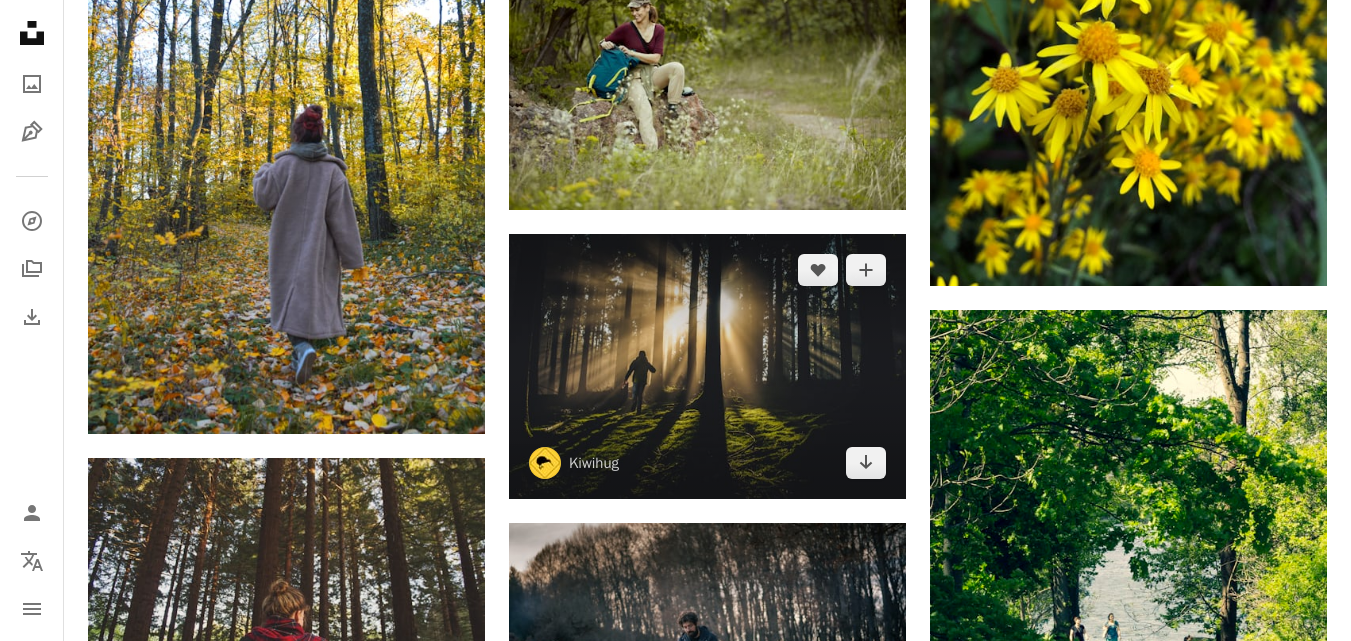 click at bounding box center (707, 366) 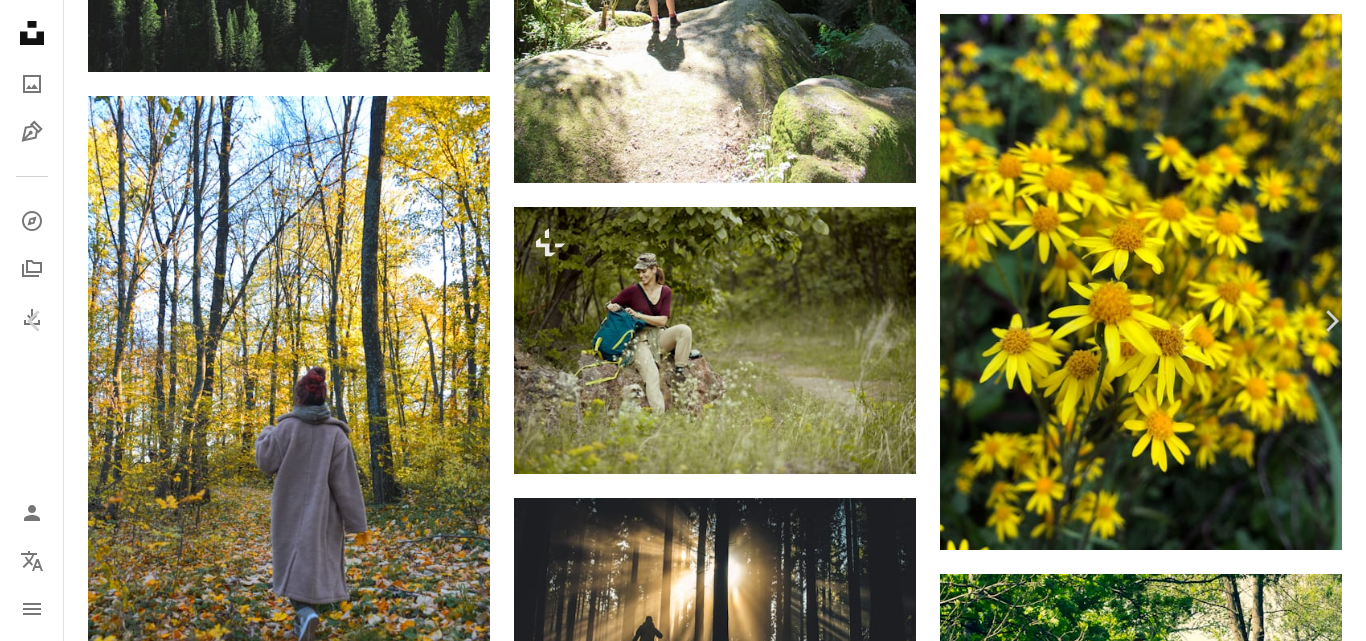 click on "An X shape" at bounding box center (20, 20) 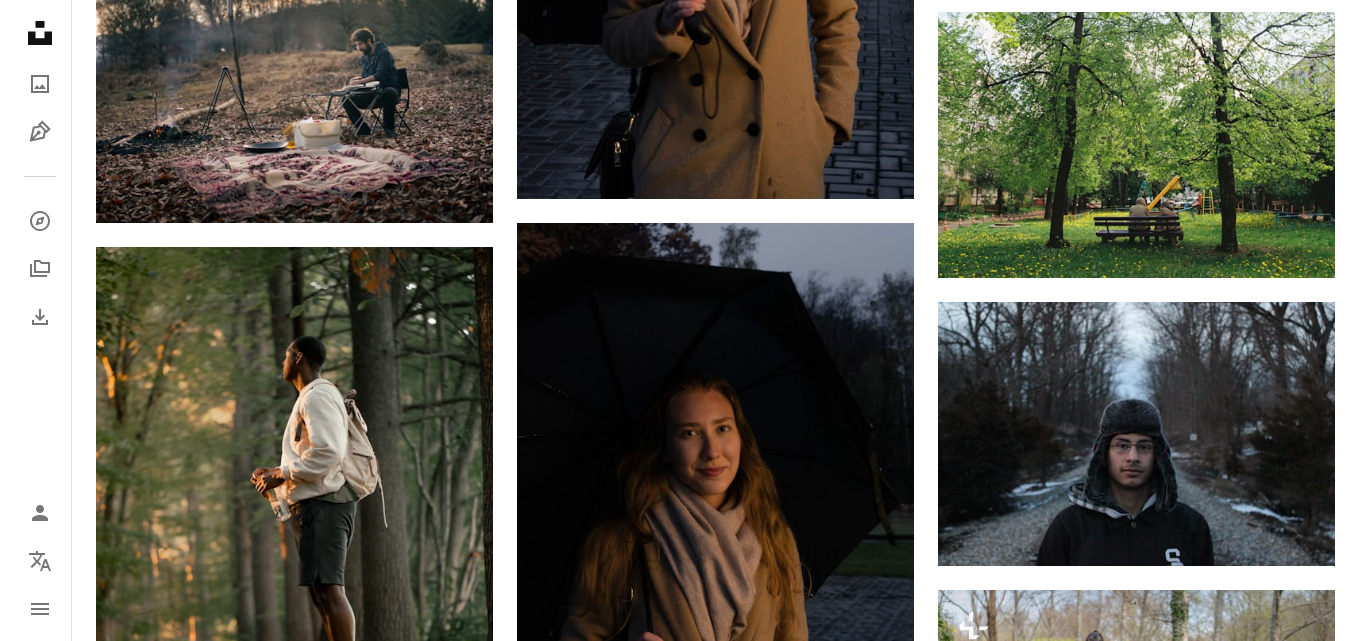 scroll, scrollTop: 45100, scrollLeft: 0, axis: vertical 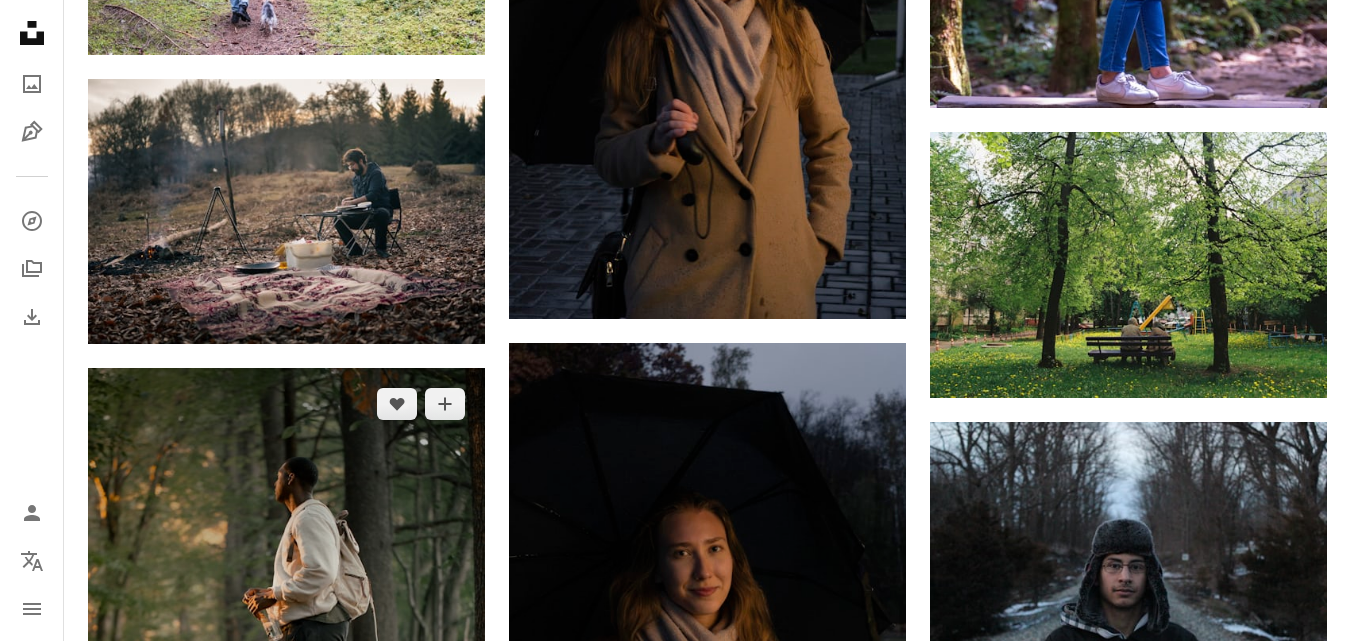 click at bounding box center (286, 616) 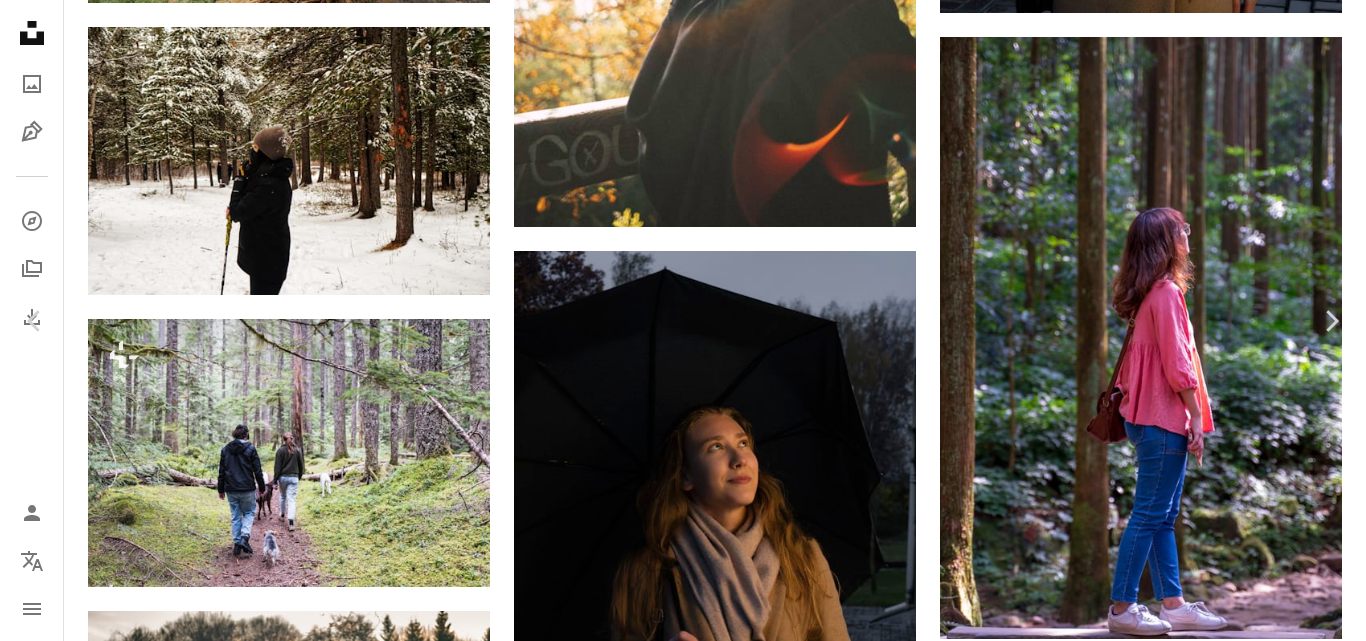 scroll, scrollTop: 900, scrollLeft: 0, axis: vertical 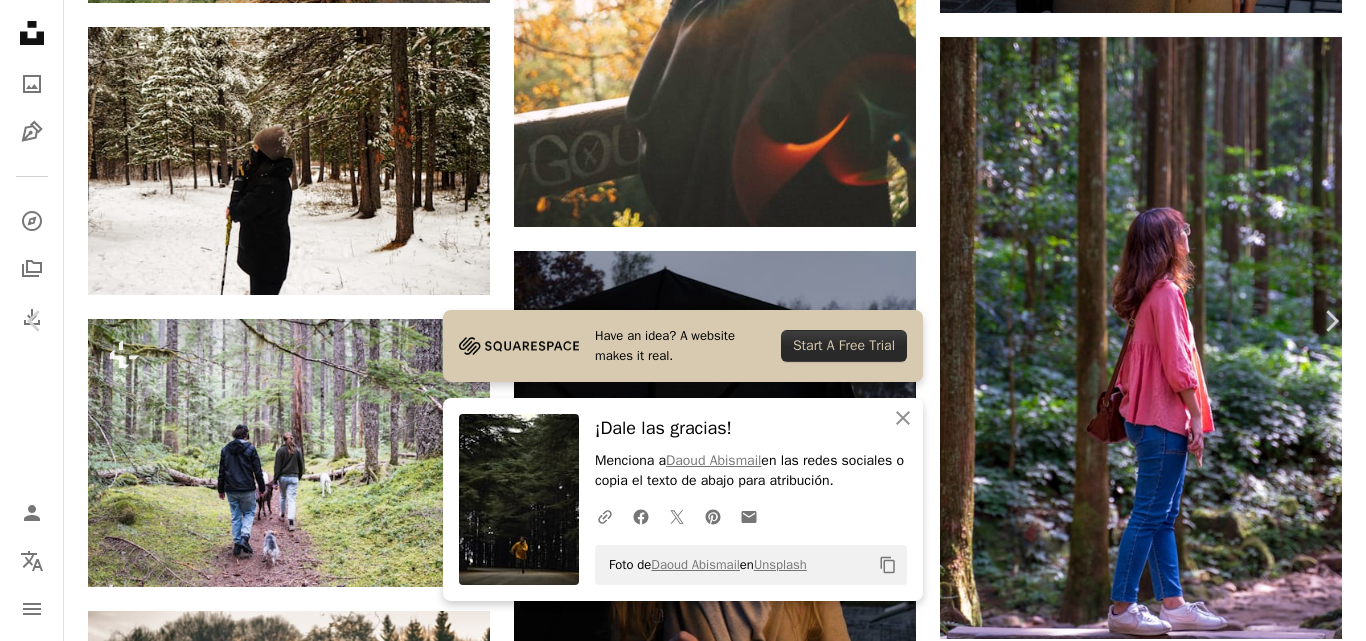 drag, startPoint x: 18, startPoint y: 12, endPoint x: 25, endPoint y: 1, distance: 13.038404 